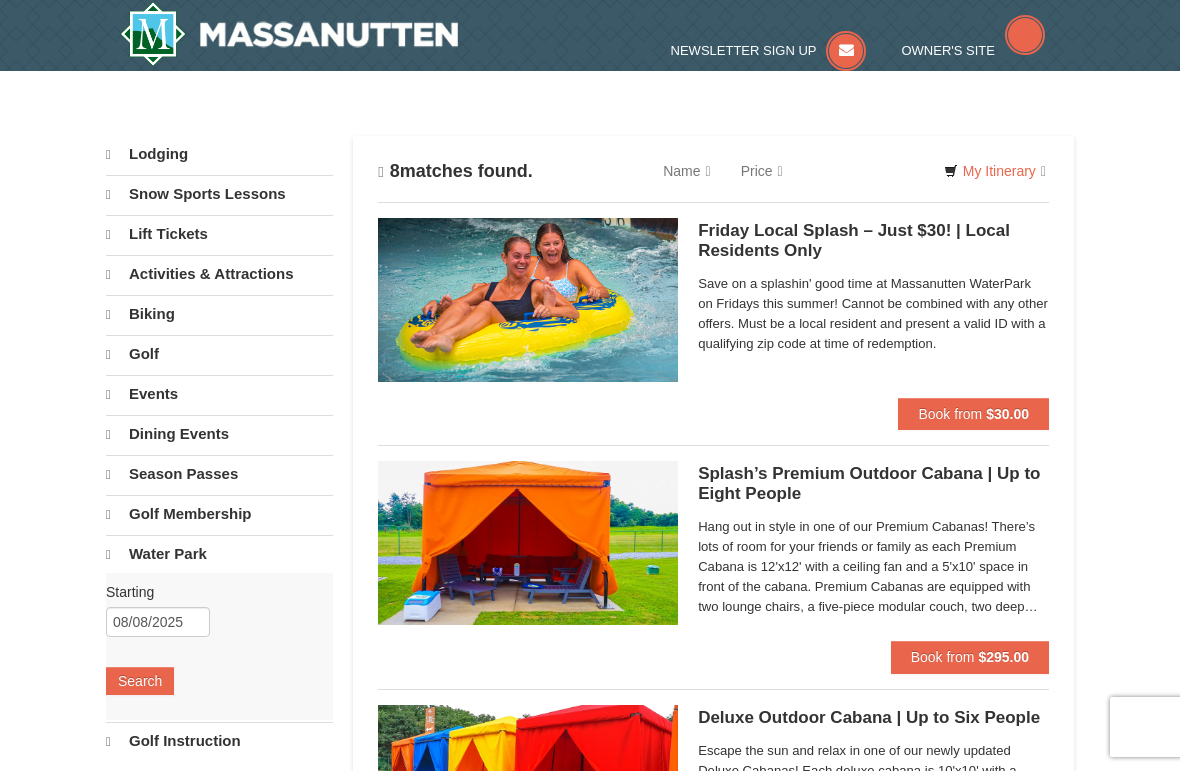scroll, scrollTop: 0, scrollLeft: 0, axis: both 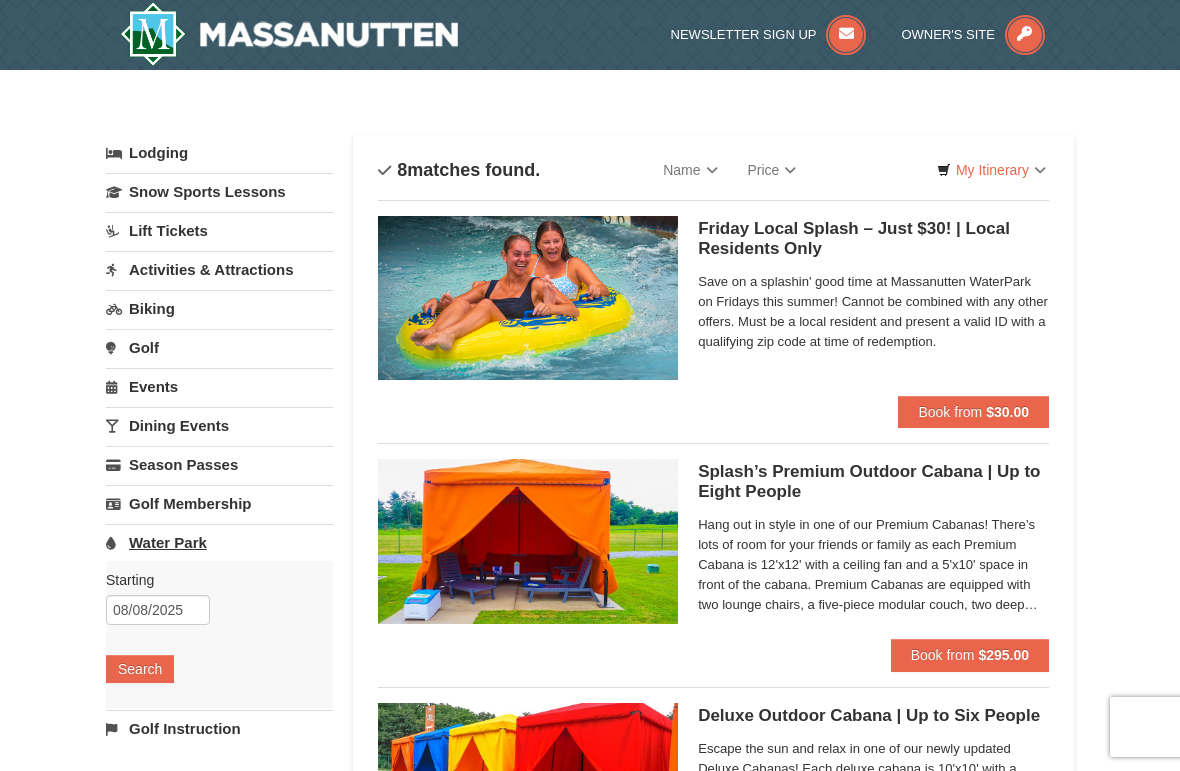 click on "Water Park" at bounding box center [219, 542] 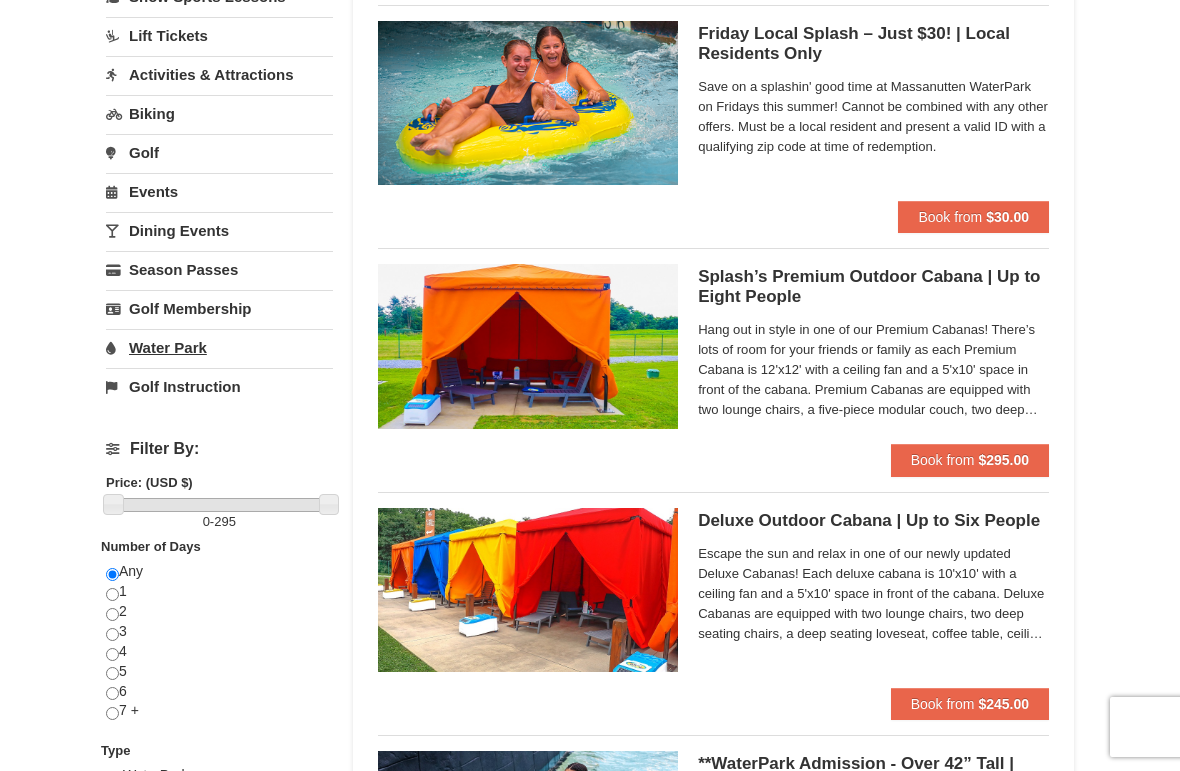 scroll, scrollTop: 201, scrollLeft: 0, axis: vertical 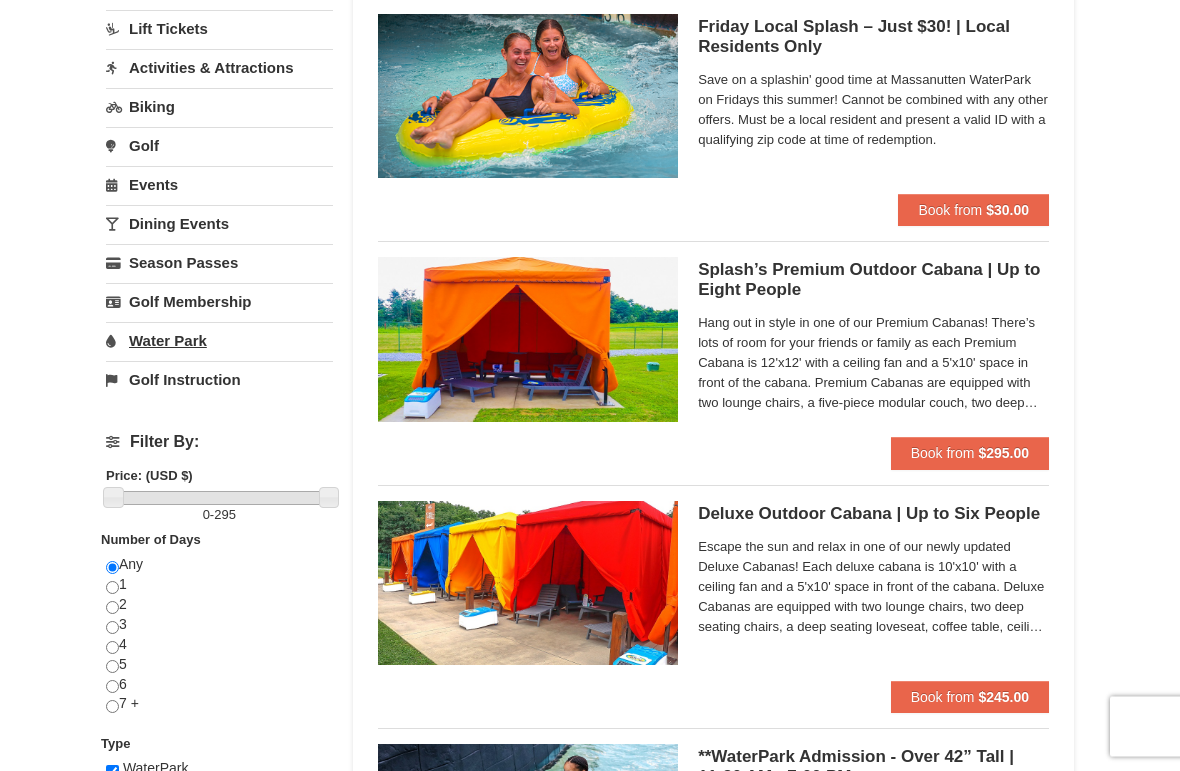 click on "Water Park" at bounding box center (219, 341) 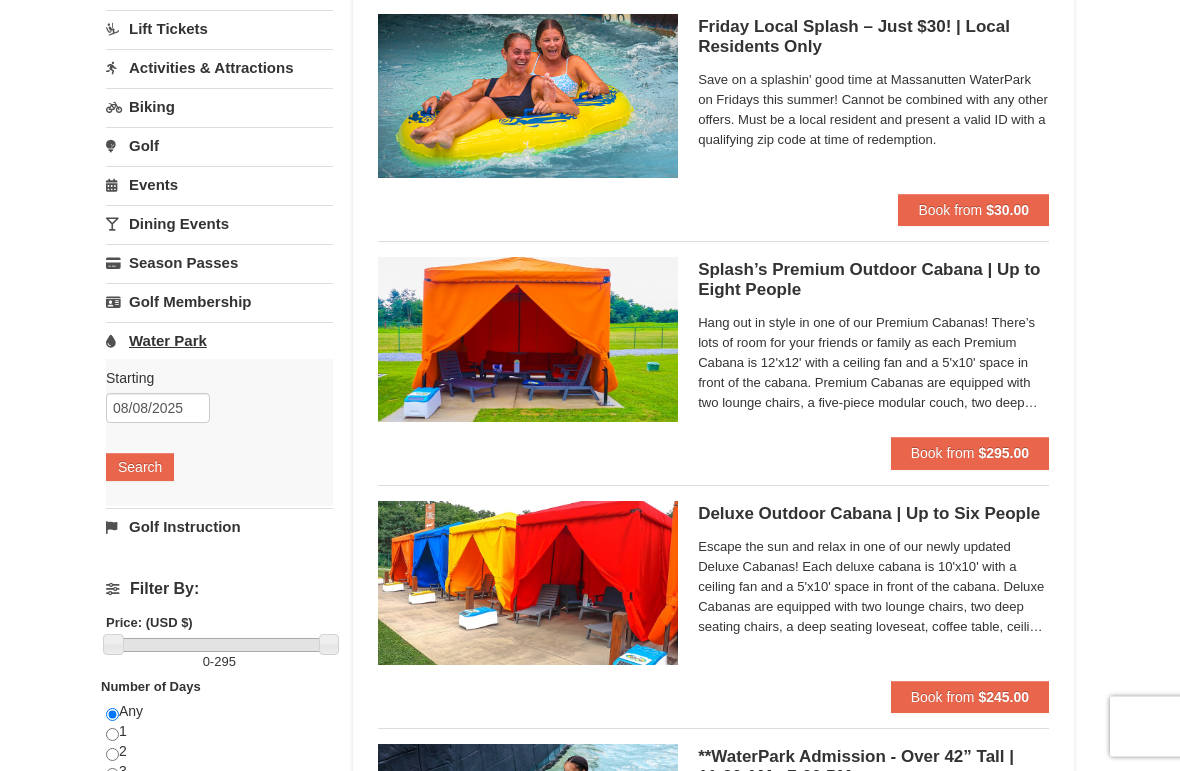 scroll, scrollTop: 202, scrollLeft: 0, axis: vertical 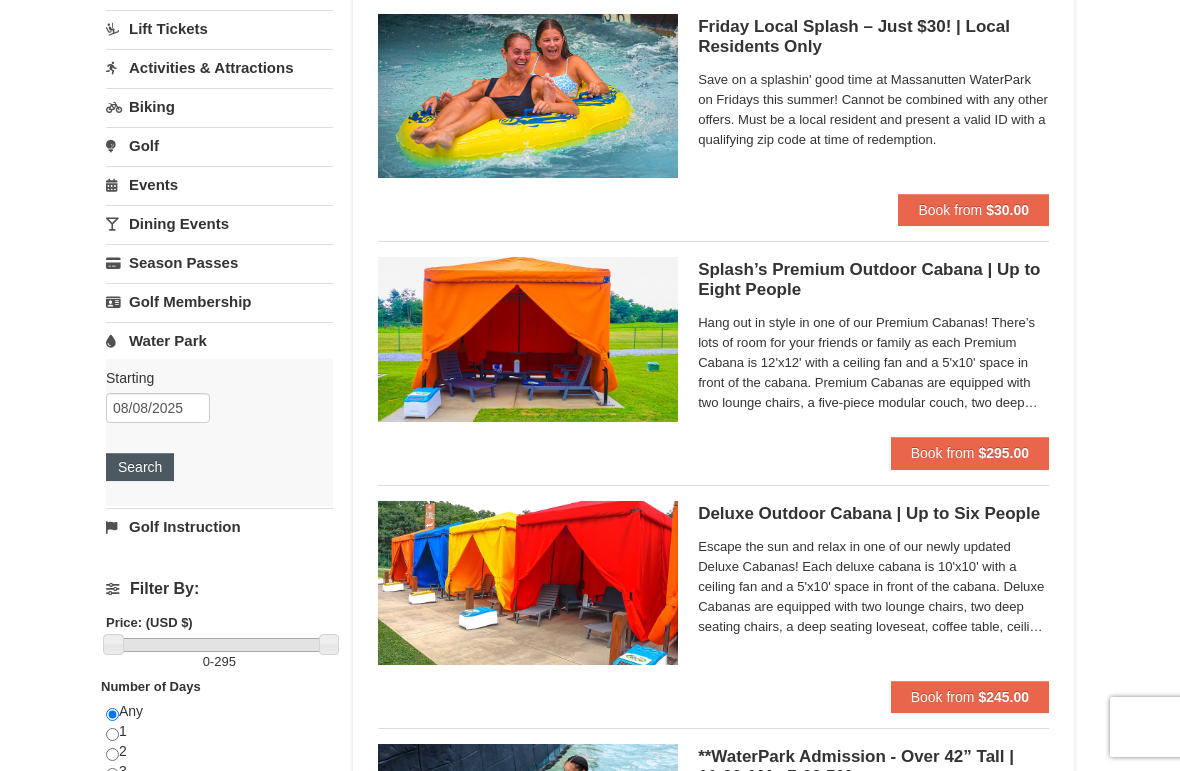 click on "Search" at bounding box center (140, 467) 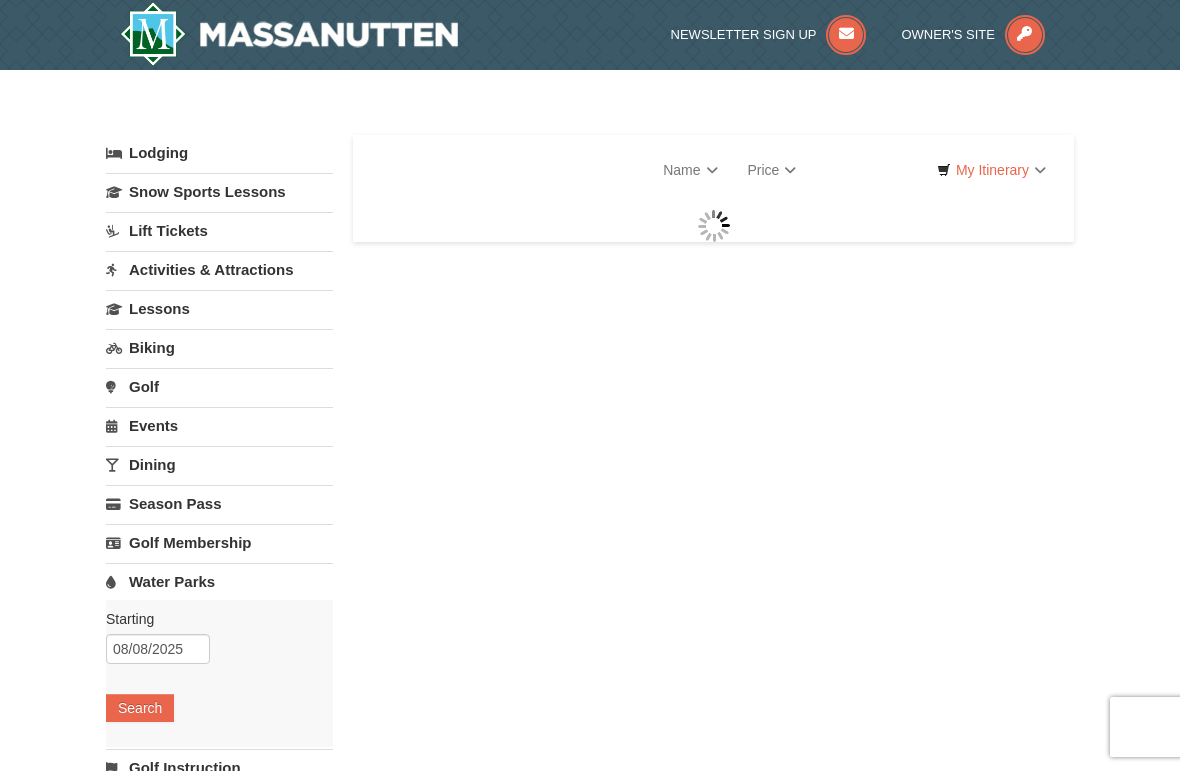 scroll, scrollTop: 0, scrollLeft: 0, axis: both 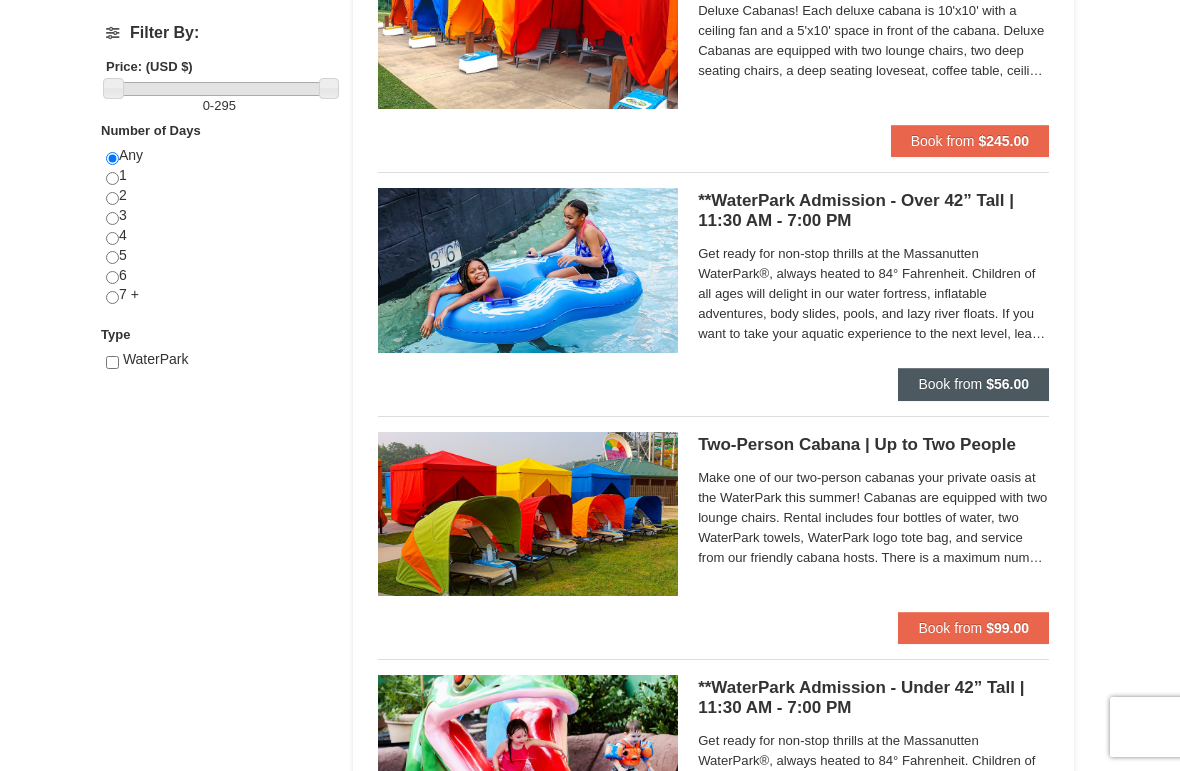 click on "Book from" at bounding box center (950, 384) 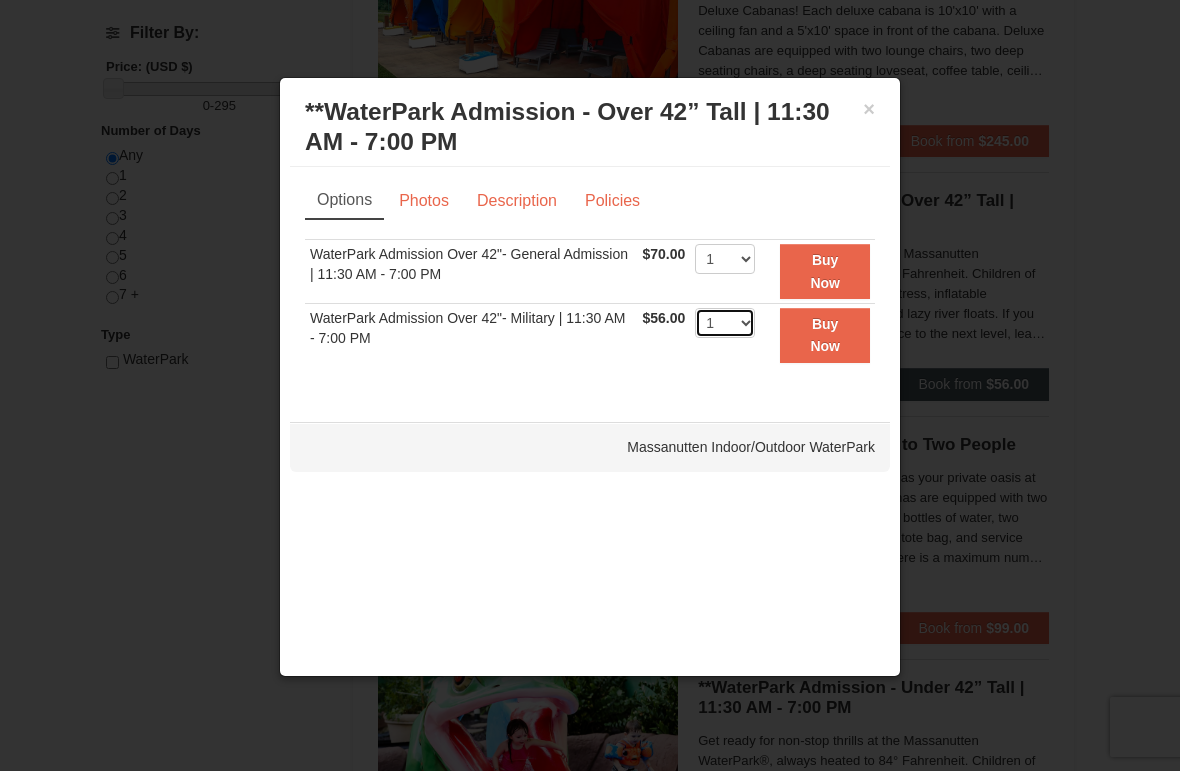 click on "1
2
3
4
5
6
7
8
9
10
11
12
13
14
15
16
17
18
19
20
21 22" at bounding box center [725, 323] 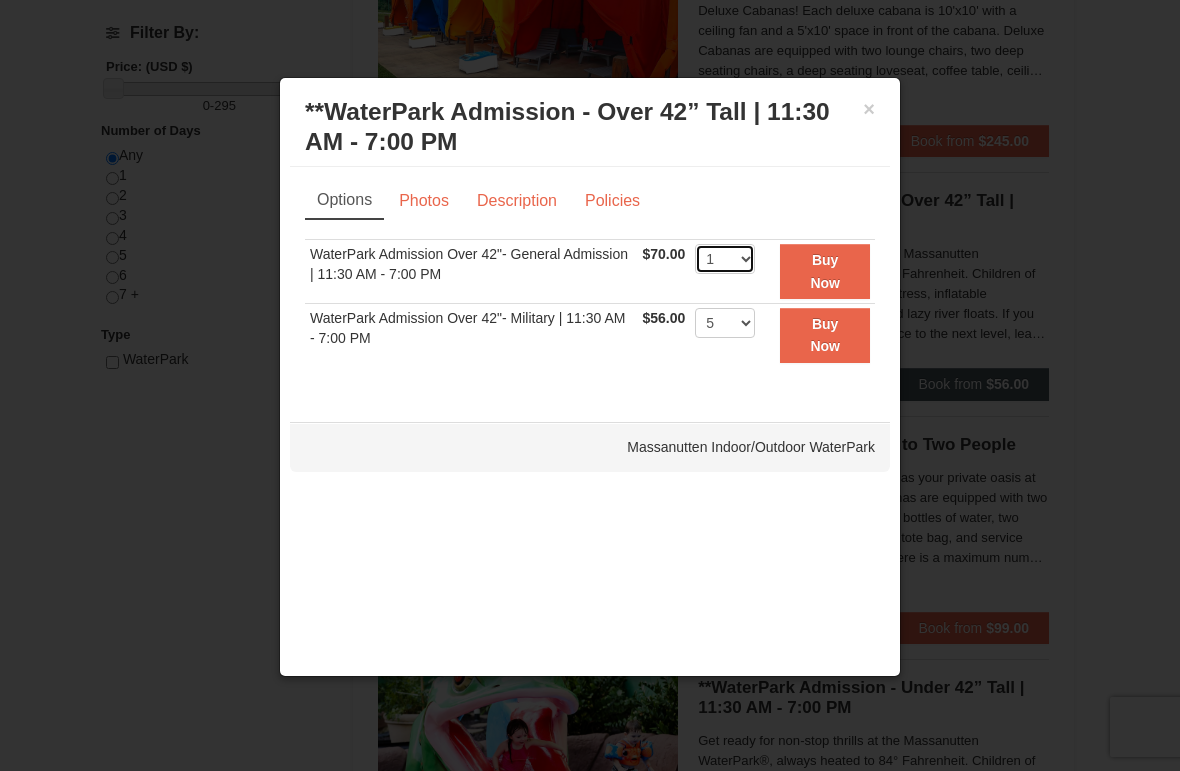 click on "1
2
3
4
5
6
7
8
9
10
11
12
13
14
15
16
17
18
19
20
21 22" at bounding box center (725, 259) 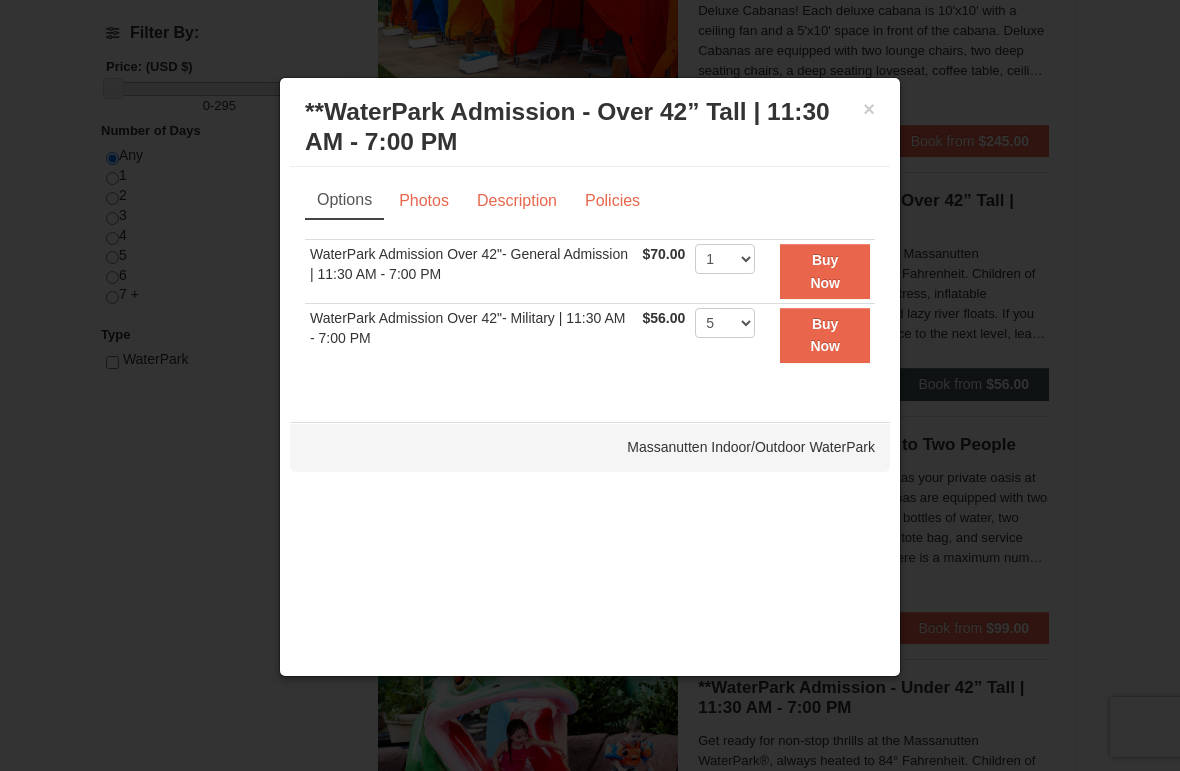 click at bounding box center [590, 385] 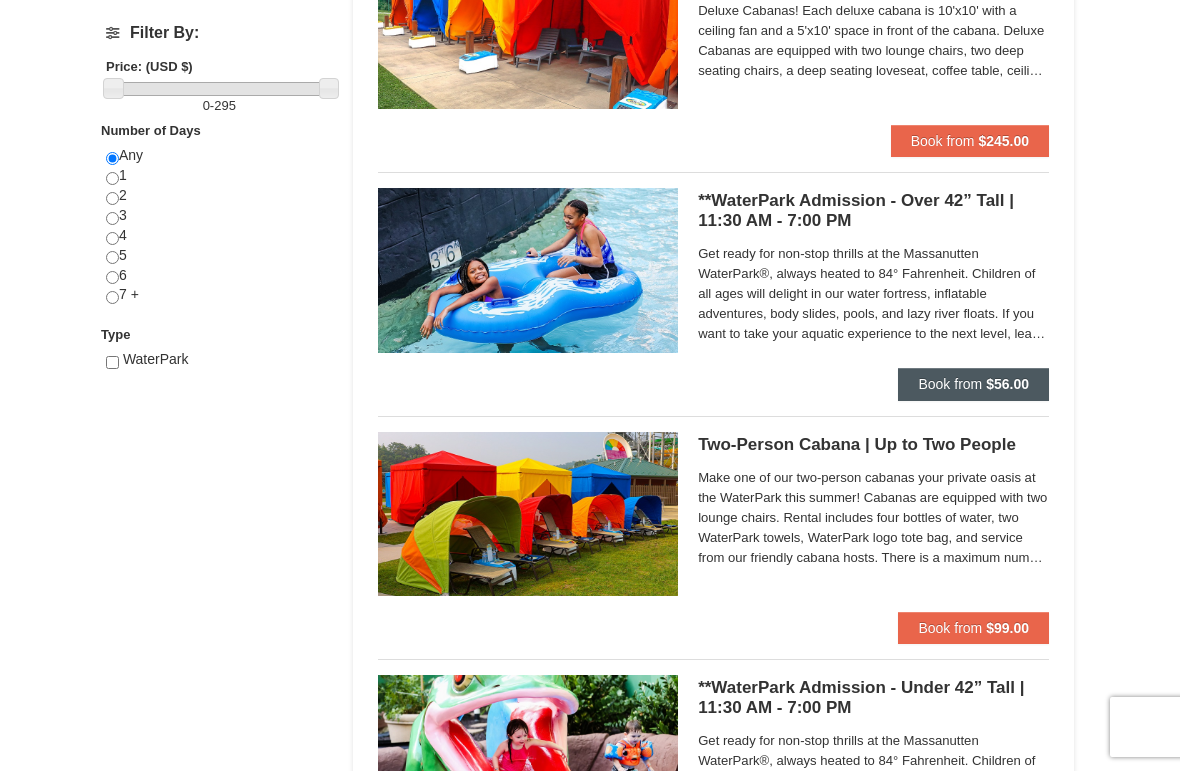 click on "$56.00" at bounding box center [1007, 384] 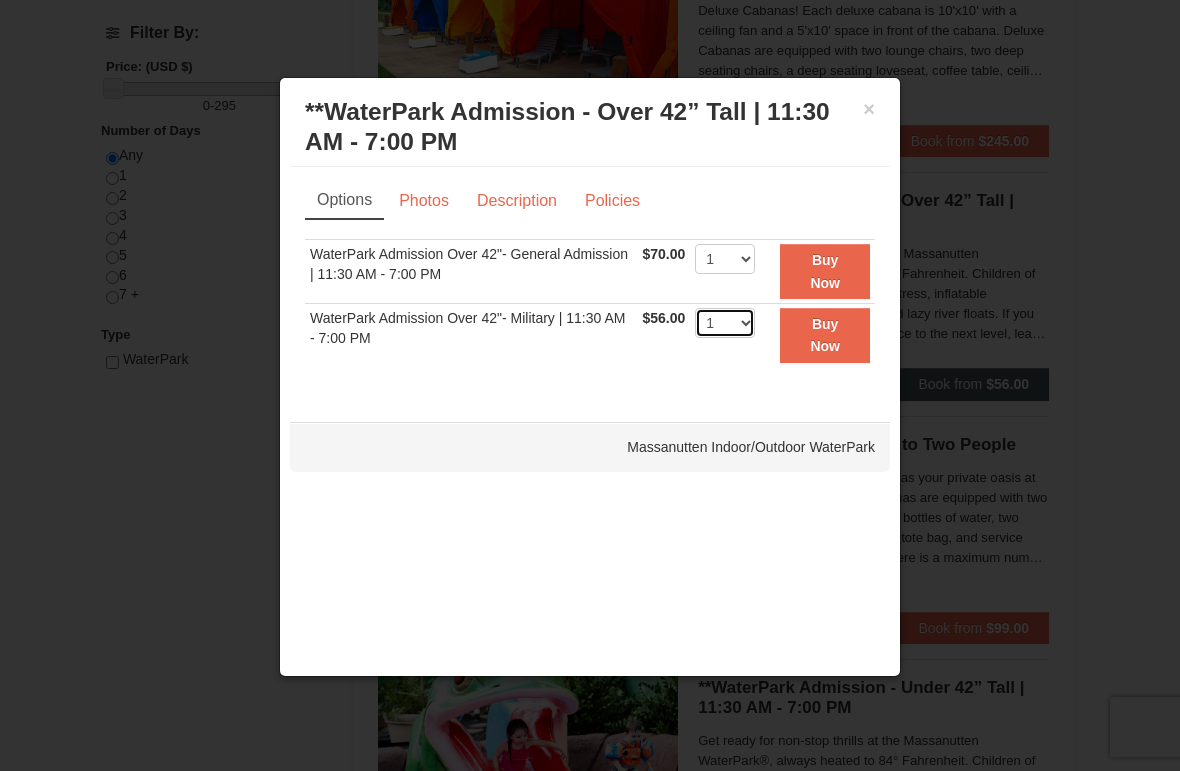 click on "1
2
3
4
5
6
7
8
9
10
11
12
13
14
15
16
17
18
19
20
21 22" at bounding box center (725, 323) 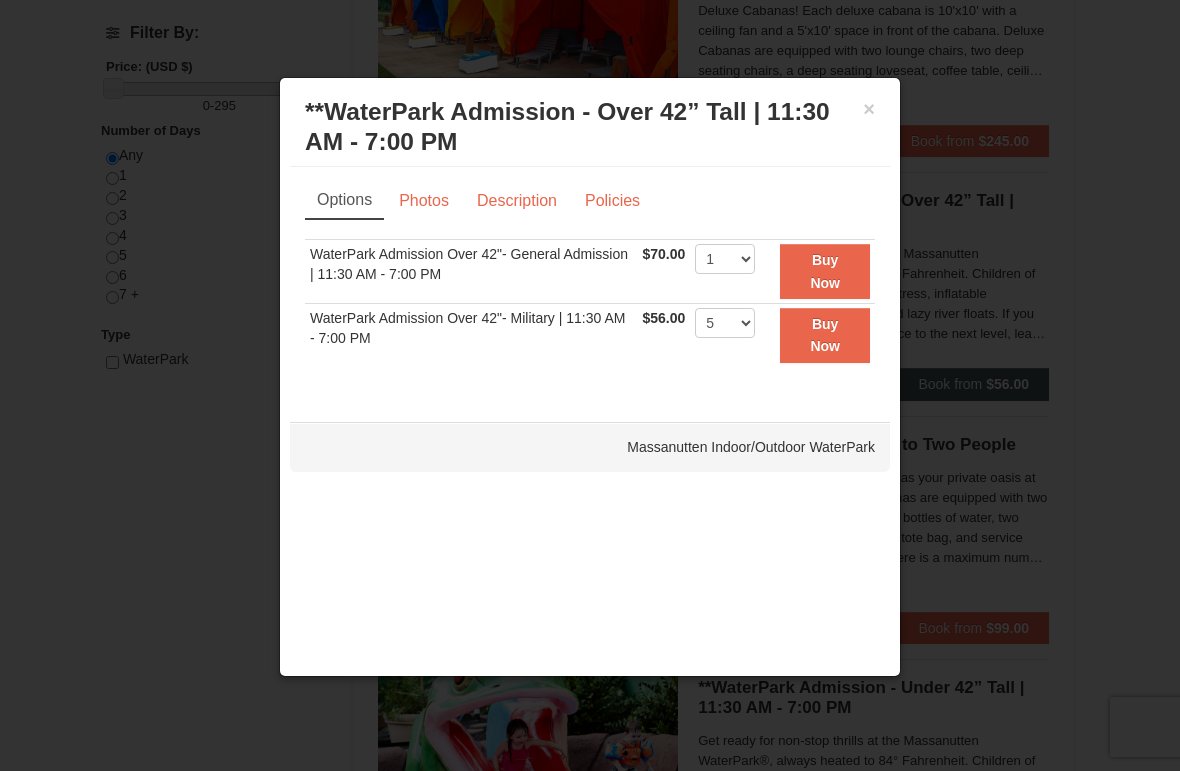 click on "Buy Now" at bounding box center [825, 335] 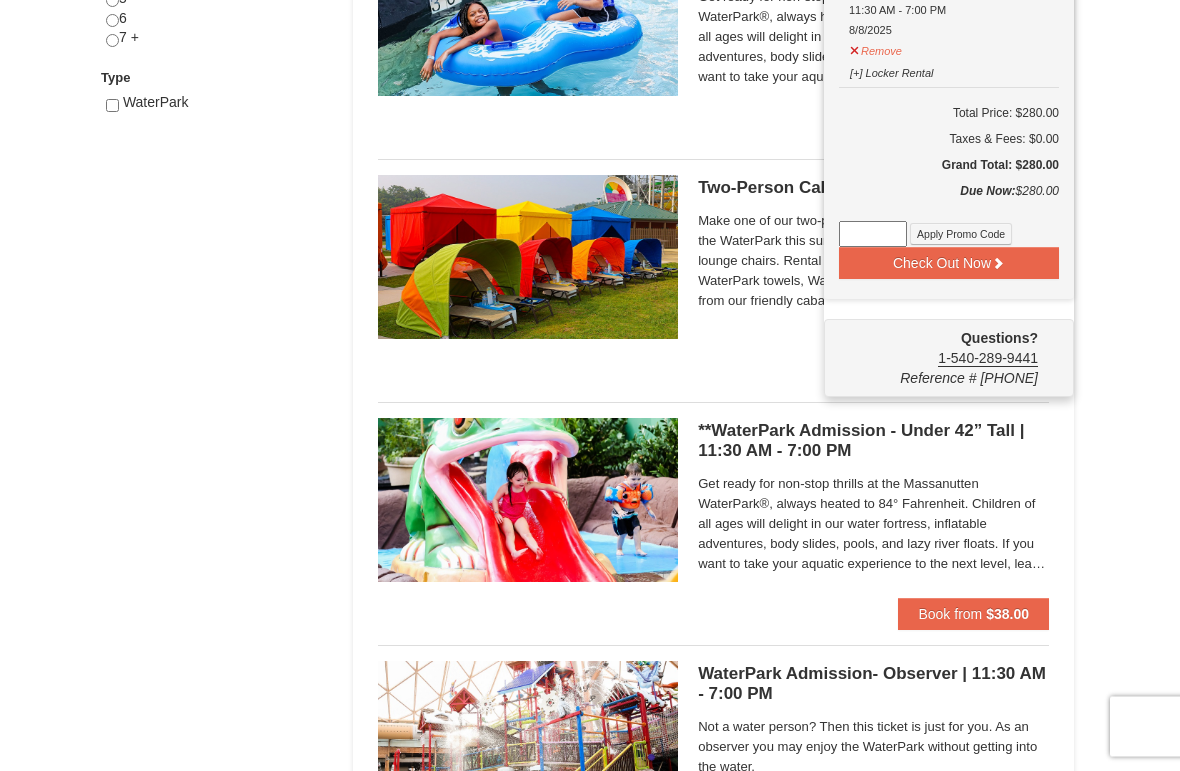 scroll, scrollTop: 1016, scrollLeft: 0, axis: vertical 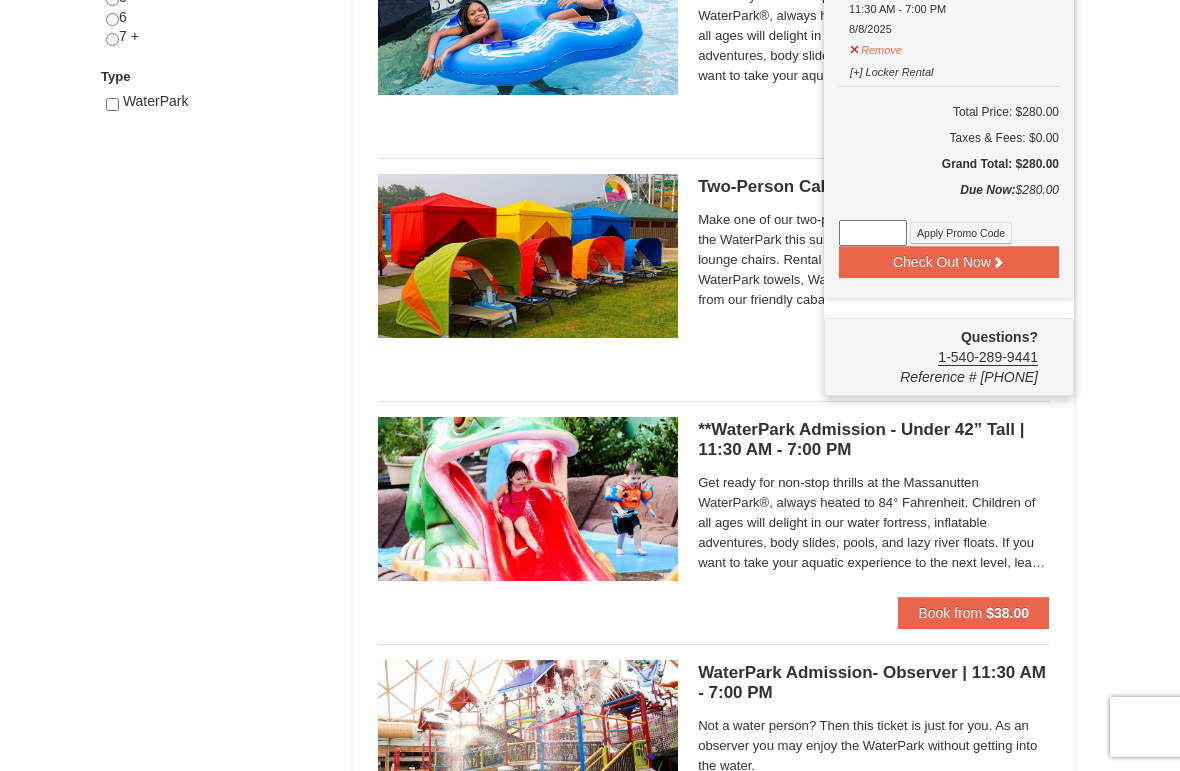 click on "Book from   $38.00" at bounding box center (973, 613) 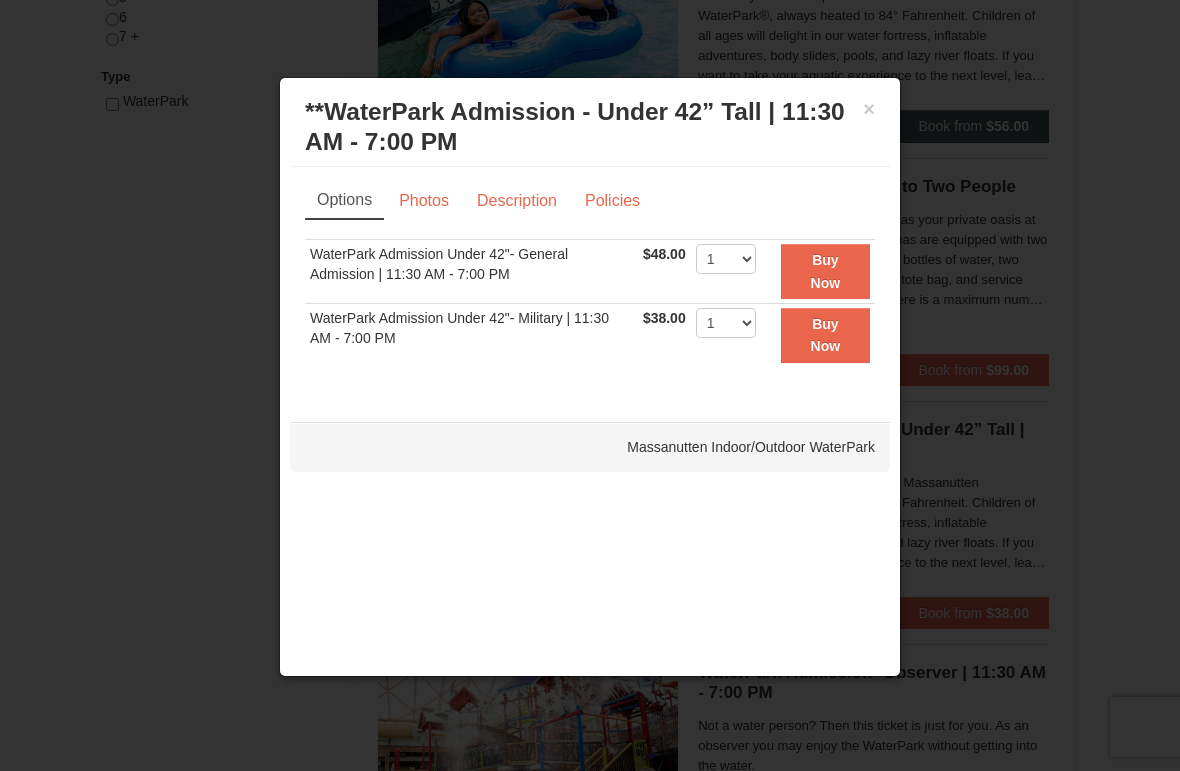 click on "Buy Now" at bounding box center [826, 335] 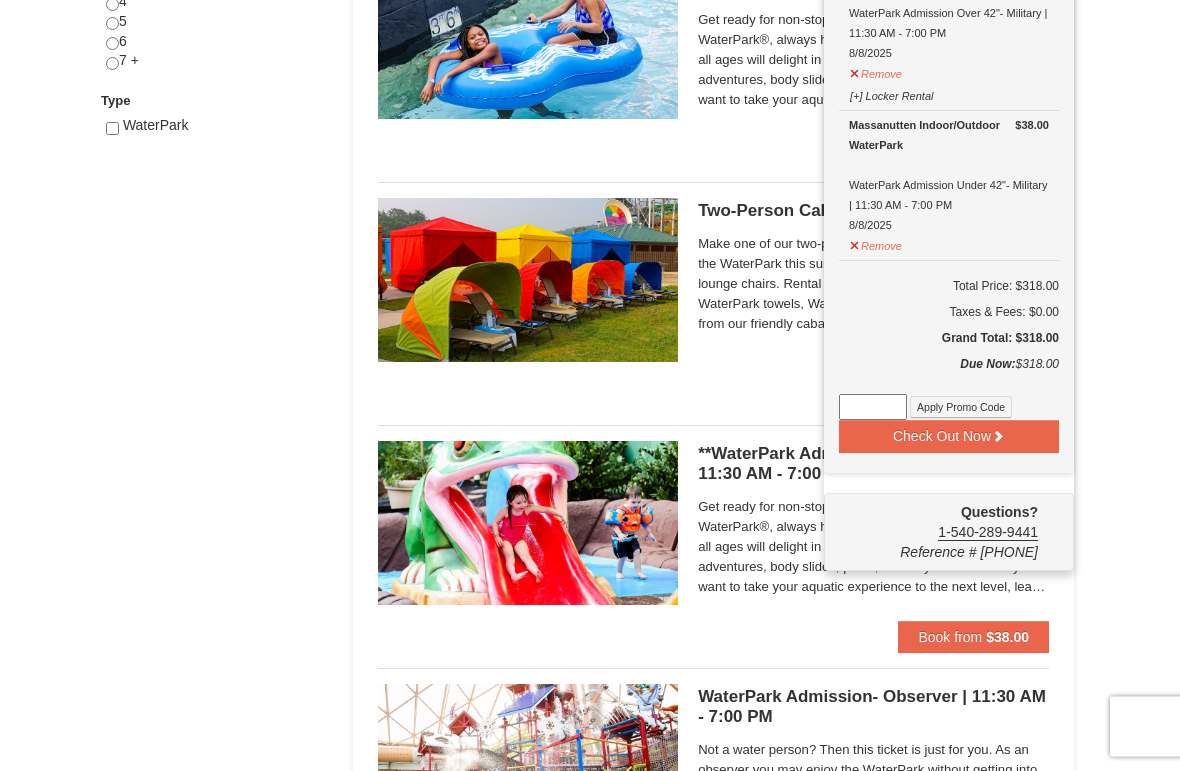scroll, scrollTop: 992, scrollLeft: 0, axis: vertical 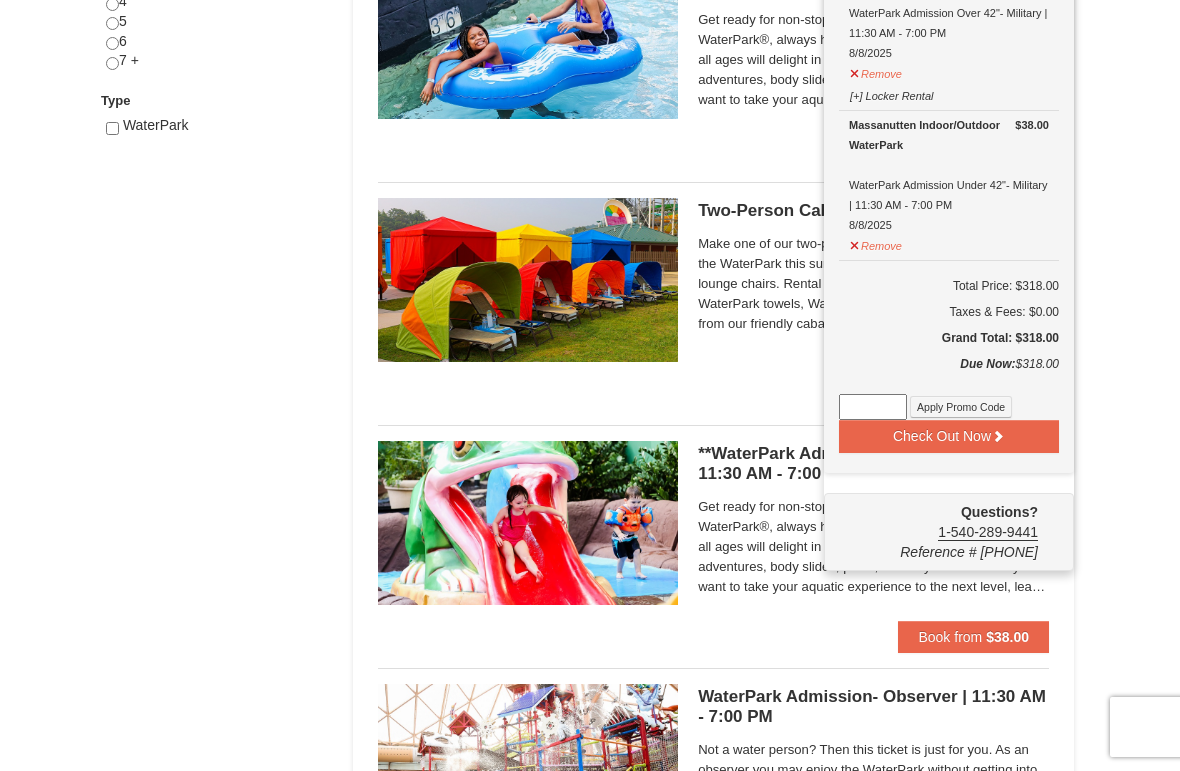 click at bounding box center [873, 407] 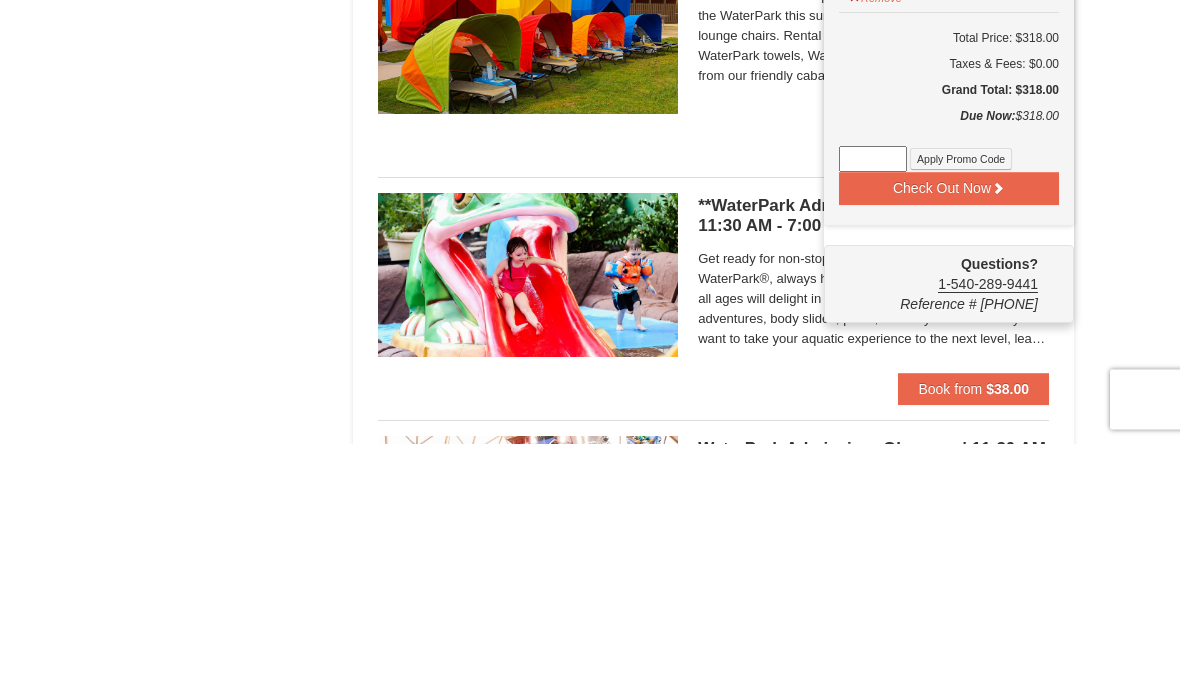 scroll, scrollTop: 1127, scrollLeft: 0, axis: vertical 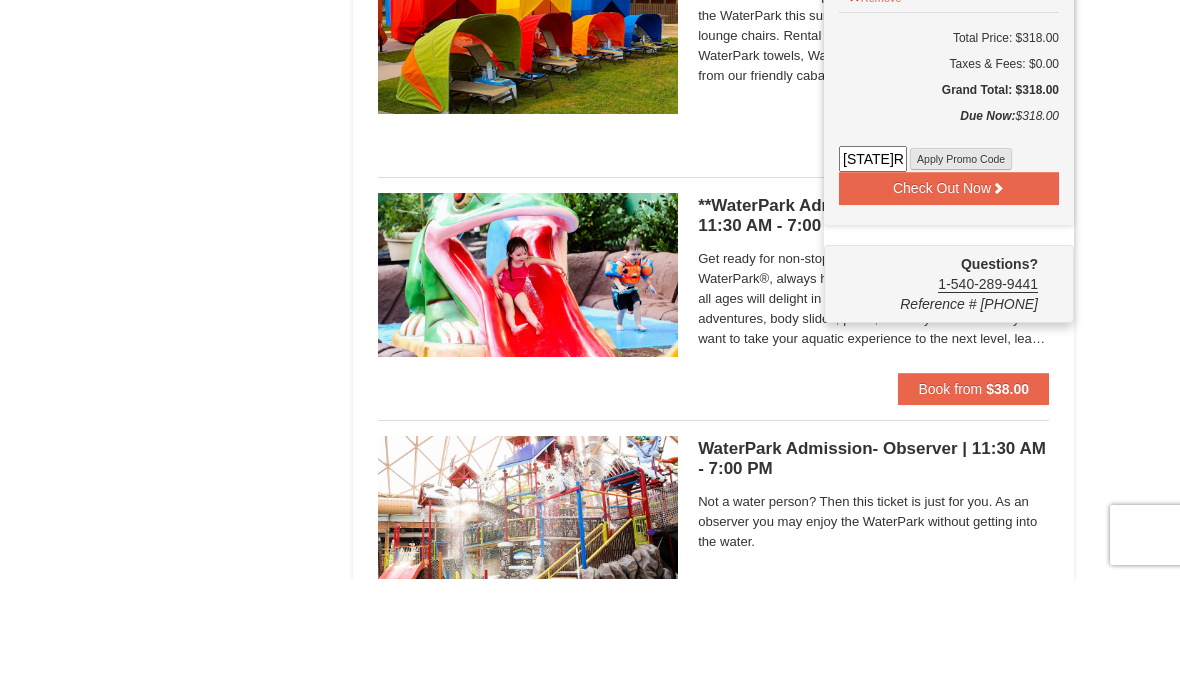 type on "MASSRESORT20" 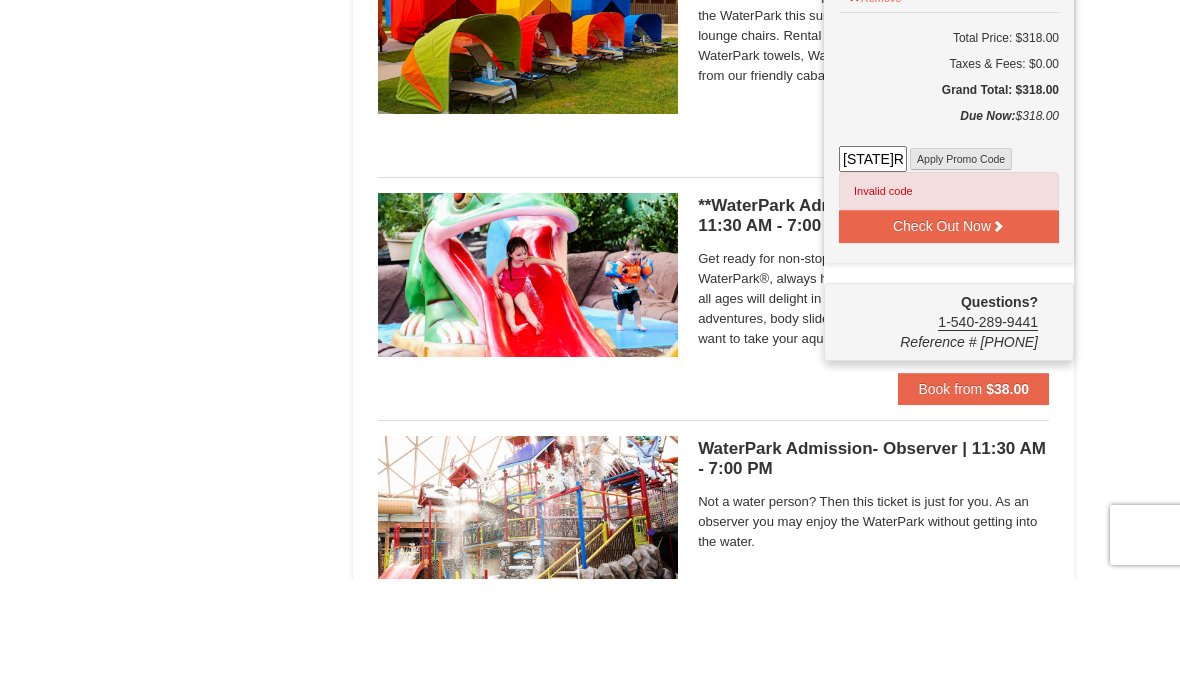 scroll, scrollTop: 1240, scrollLeft: 0, axis: vertical 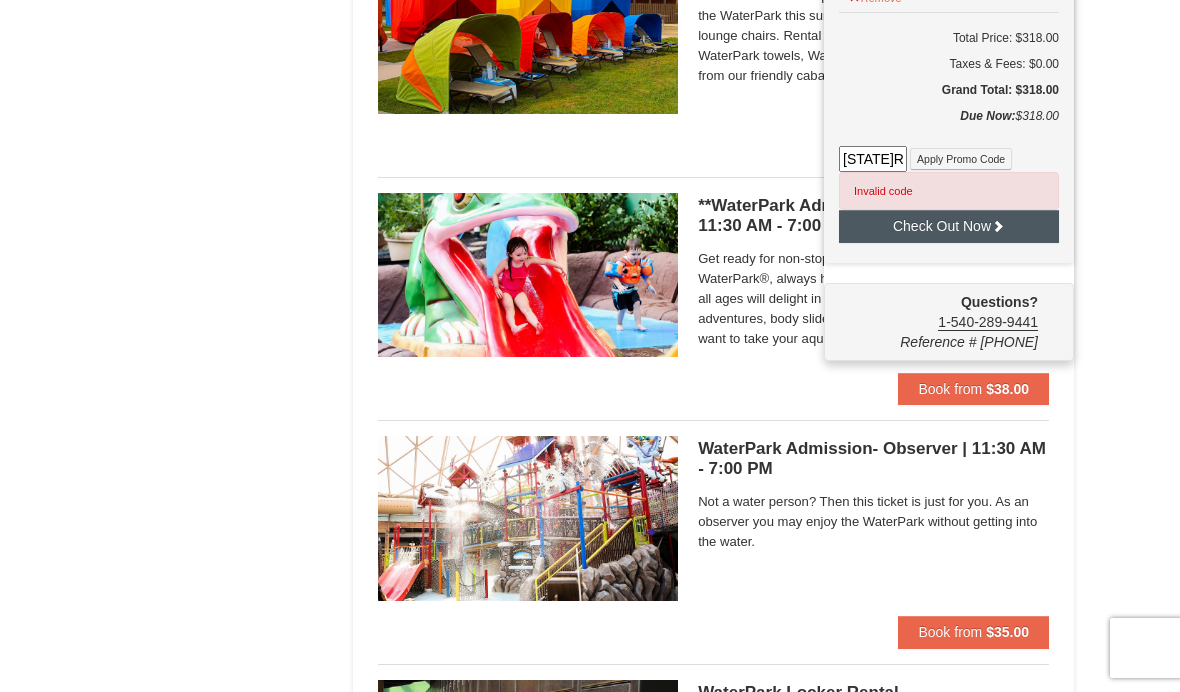 click on "Check Out Now" at bounding box center [949, 226] 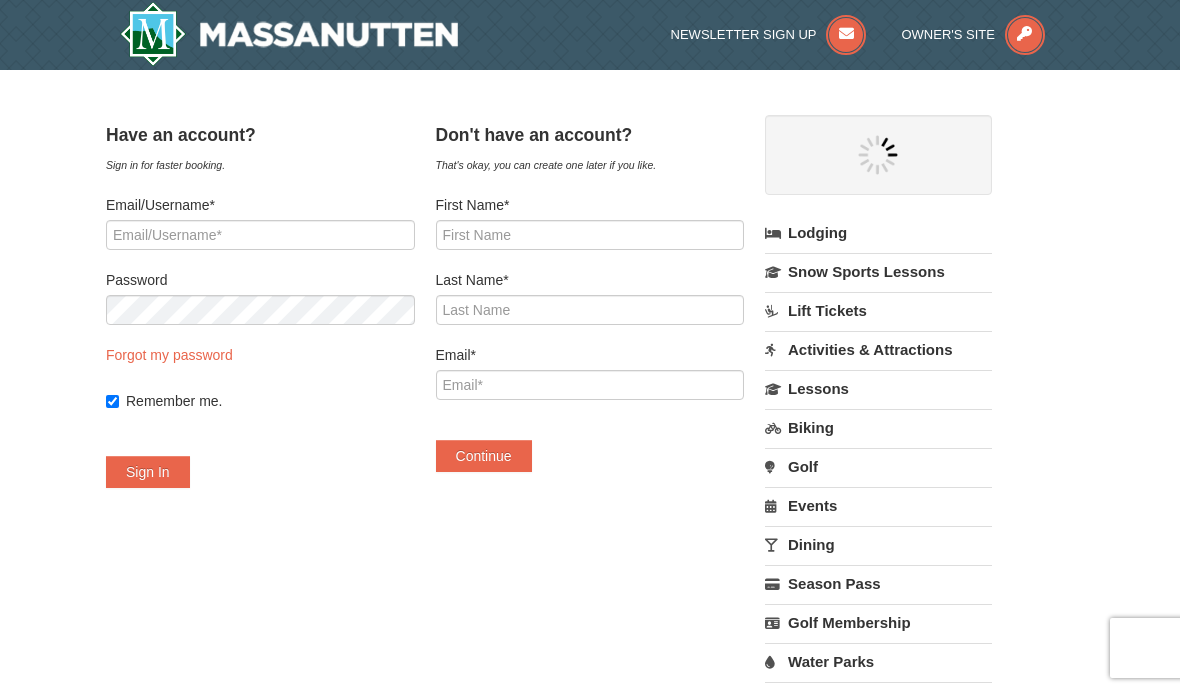 scroll, scrollTop: 0, scrollLeft: 0, axis: both 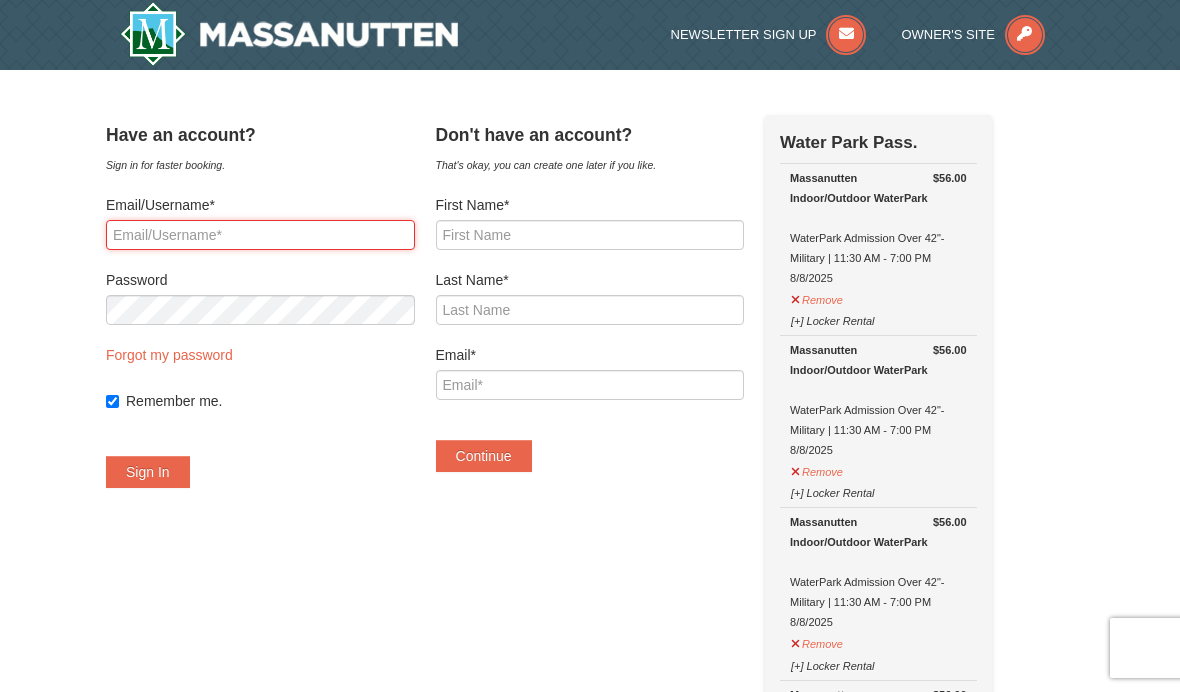 click on "Email/Username*" at bounding box center (260, 235) 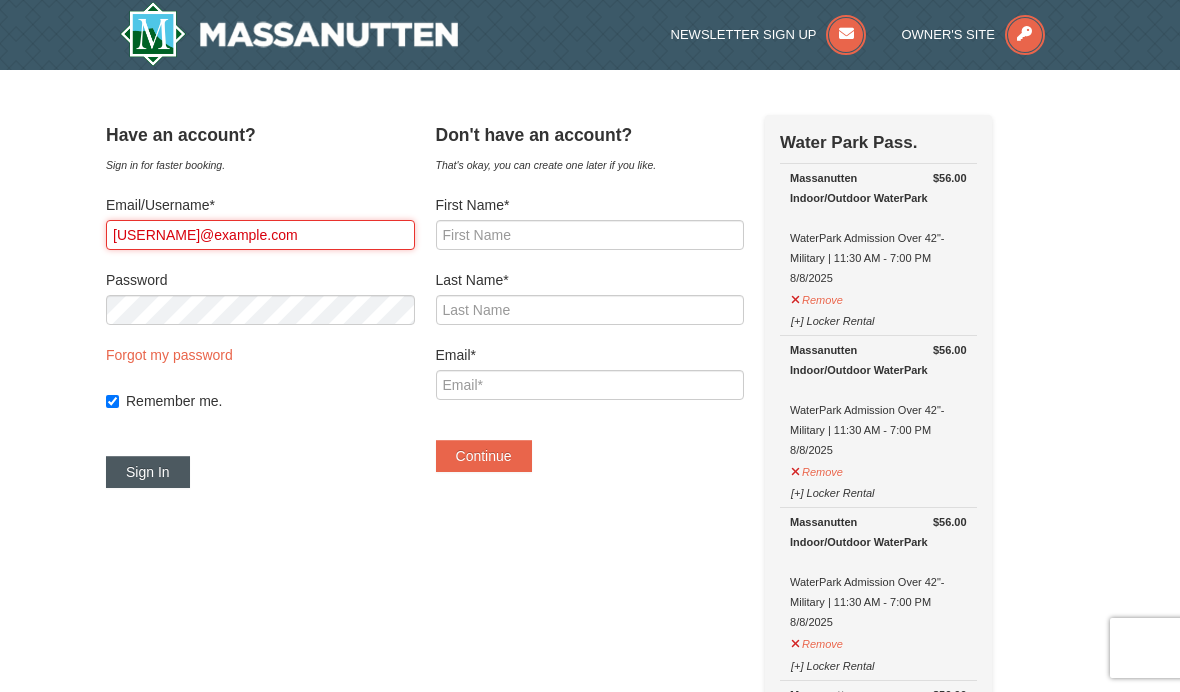 click on "Sign In" at bounding box center [148, 472] 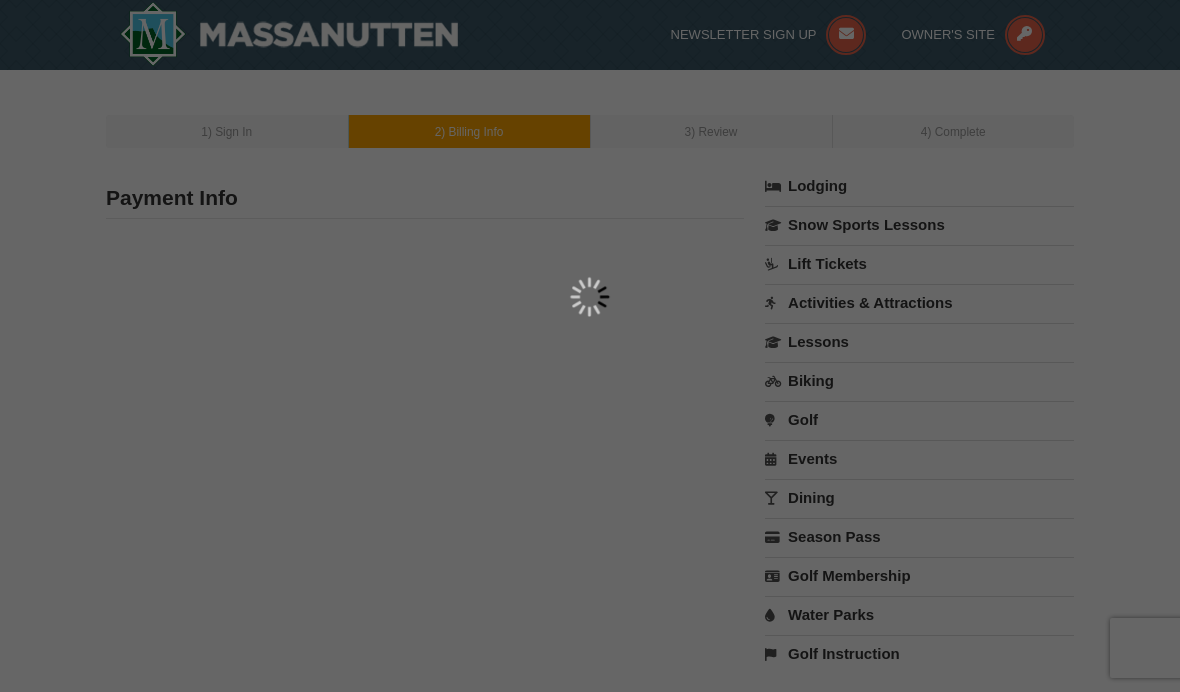 scroll, scrollTop: 0, scrollLeft: 0, axis: both 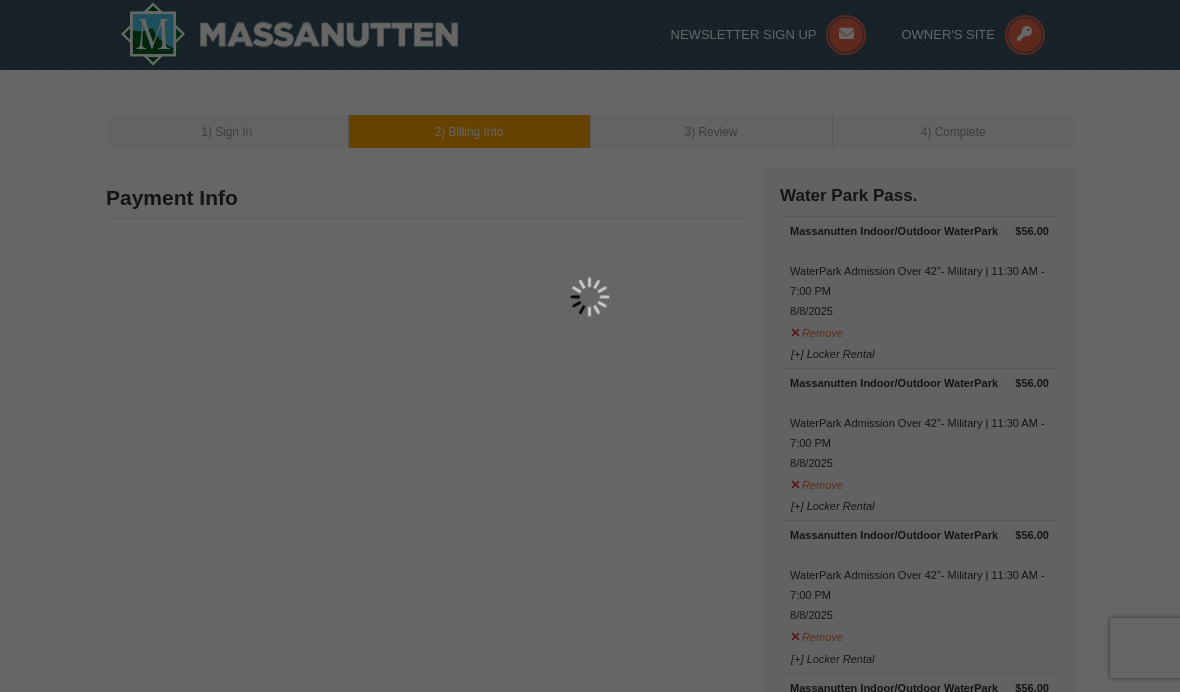 type on "[NUMBER] [STREET]" 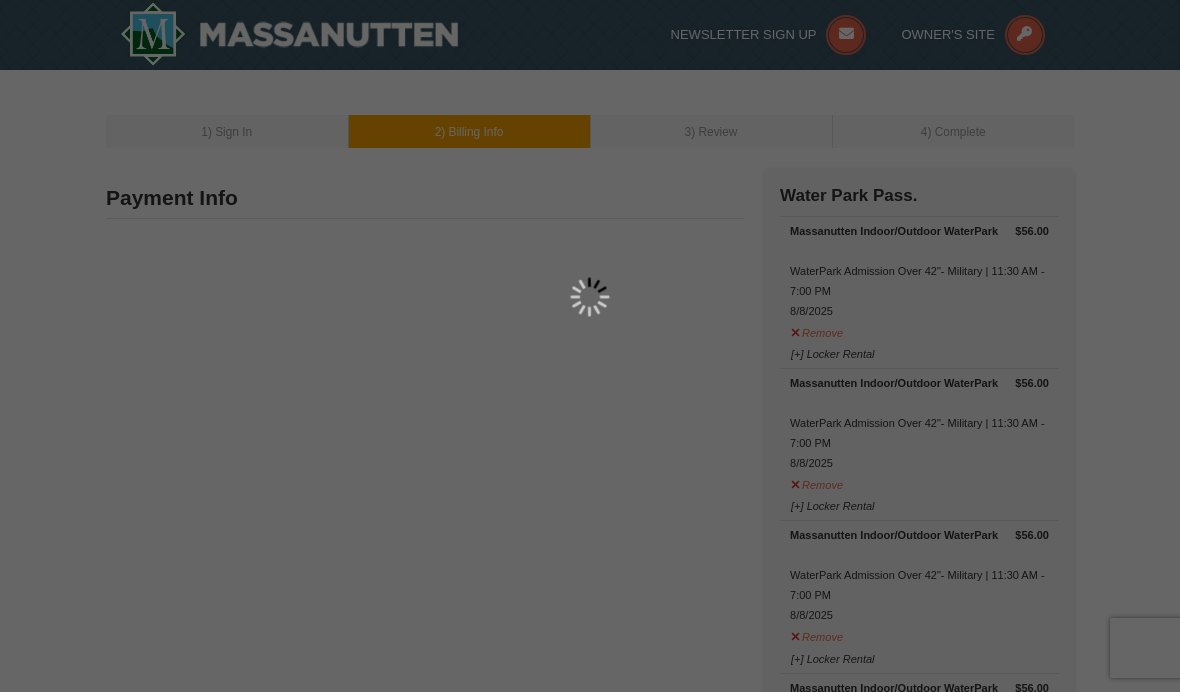 type on "[CITY]" 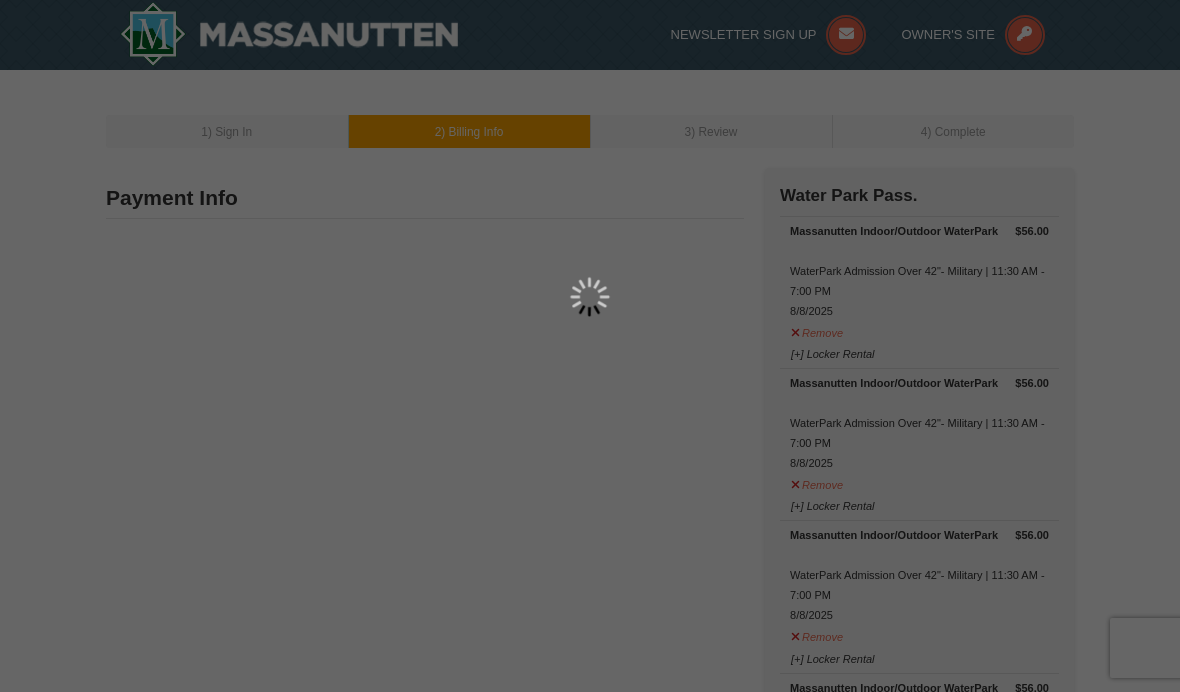 type on "[POSTAL_CODE]" 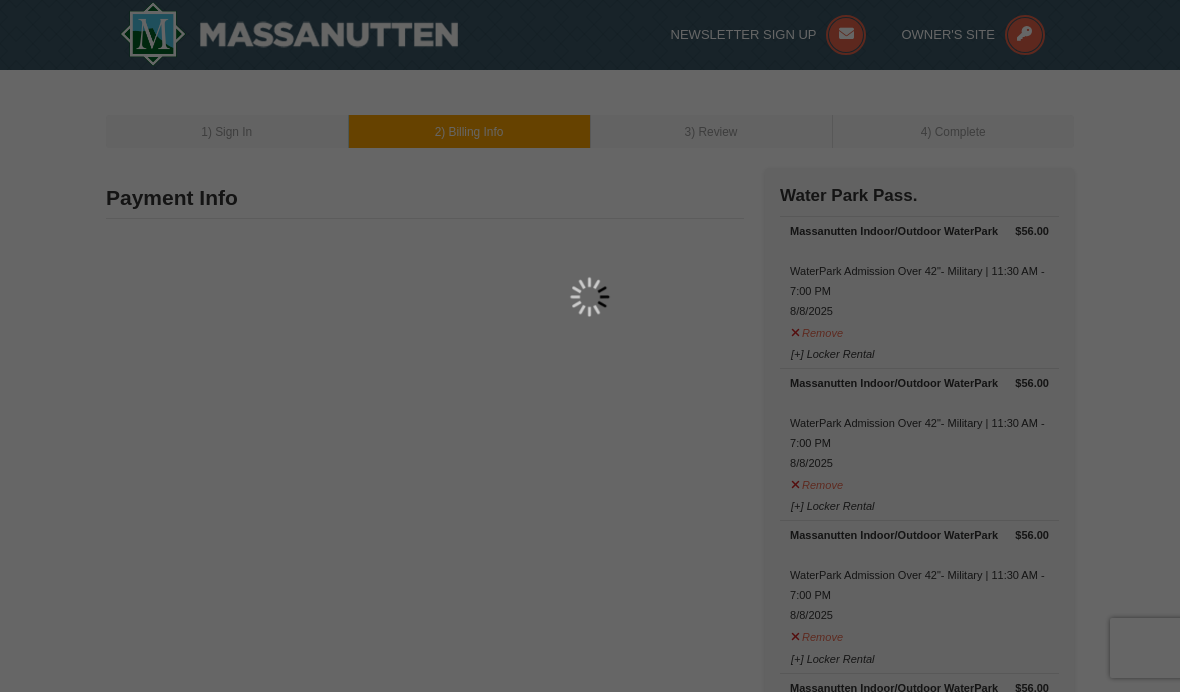 type on "540" 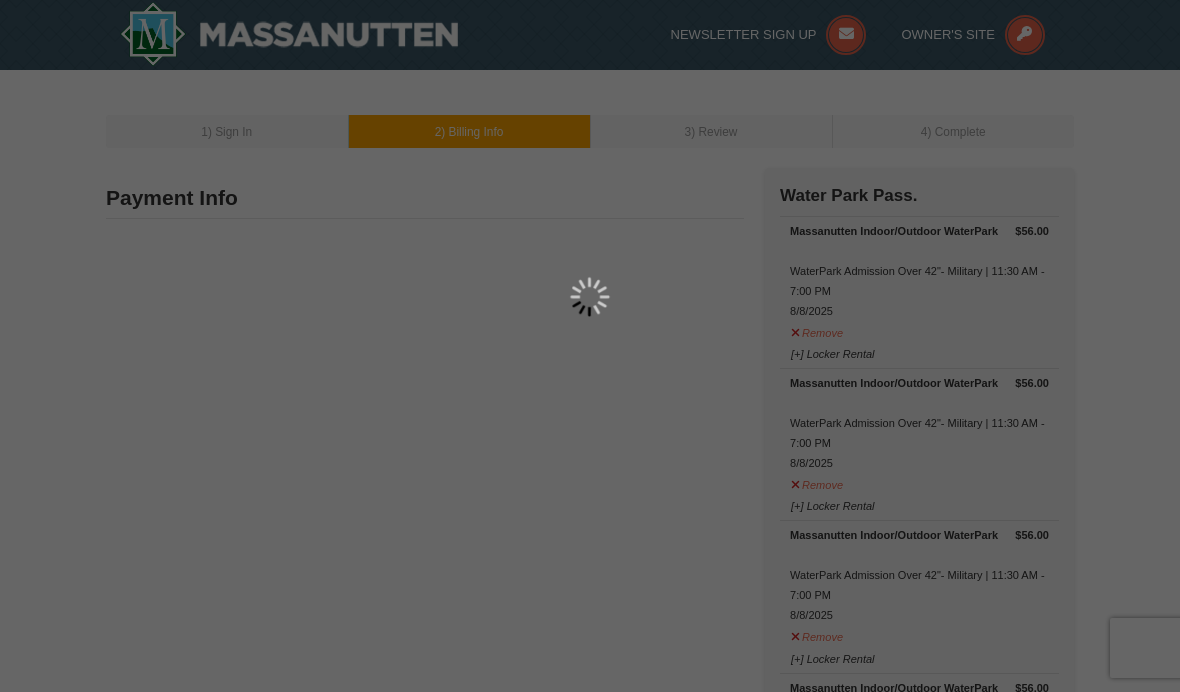 type on "[NUMBER]" 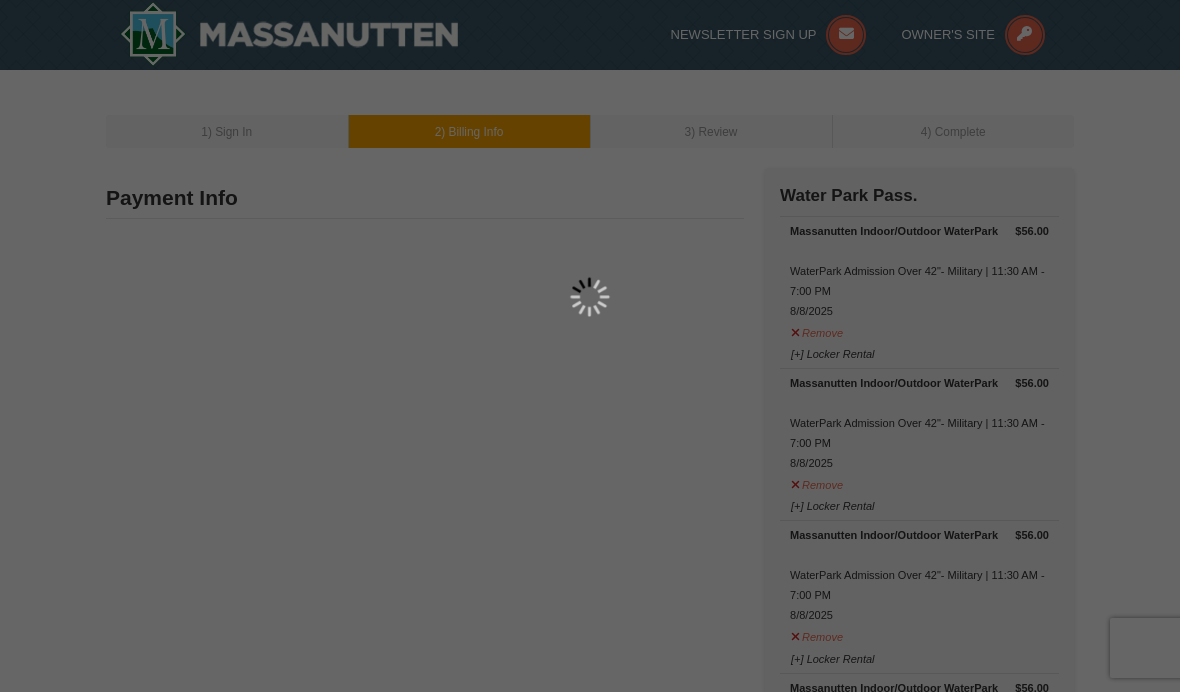 type on "[DATE]" 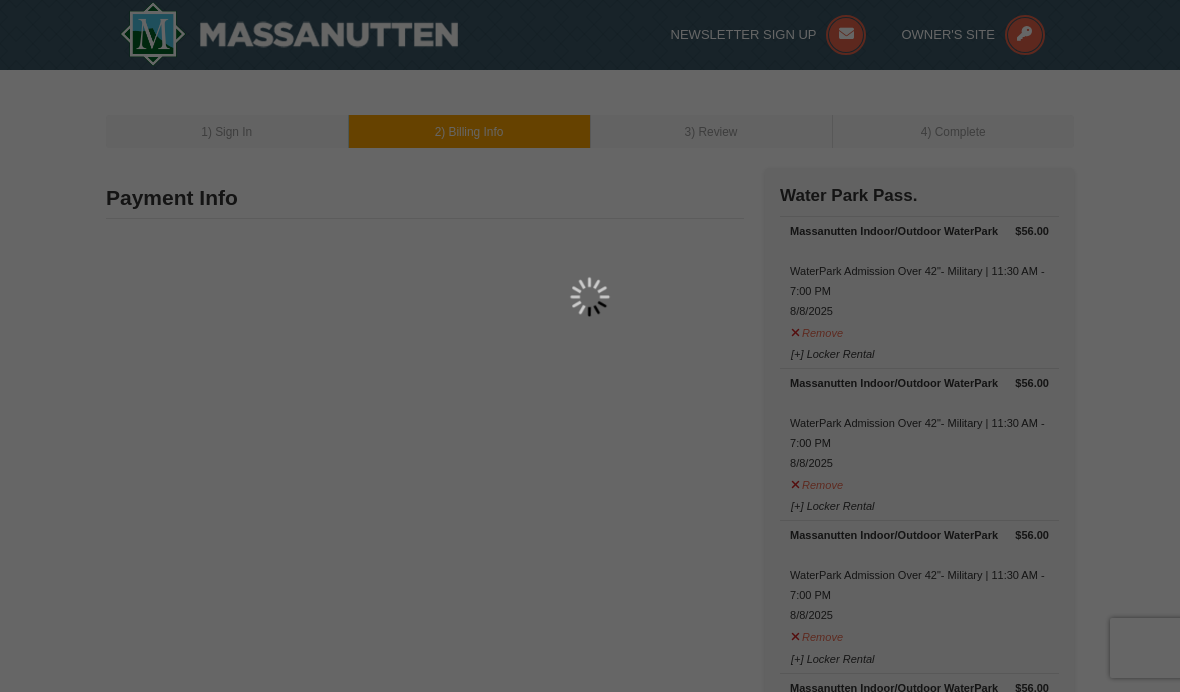 type on "[EMAIL]" 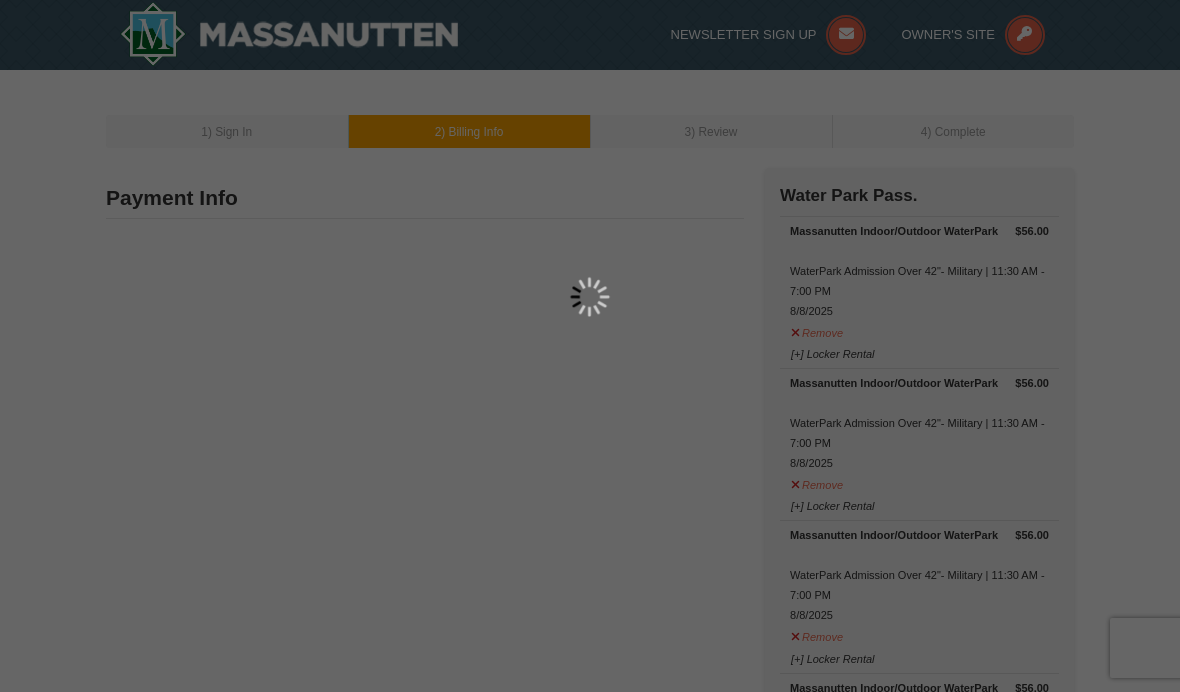 select on "VA" 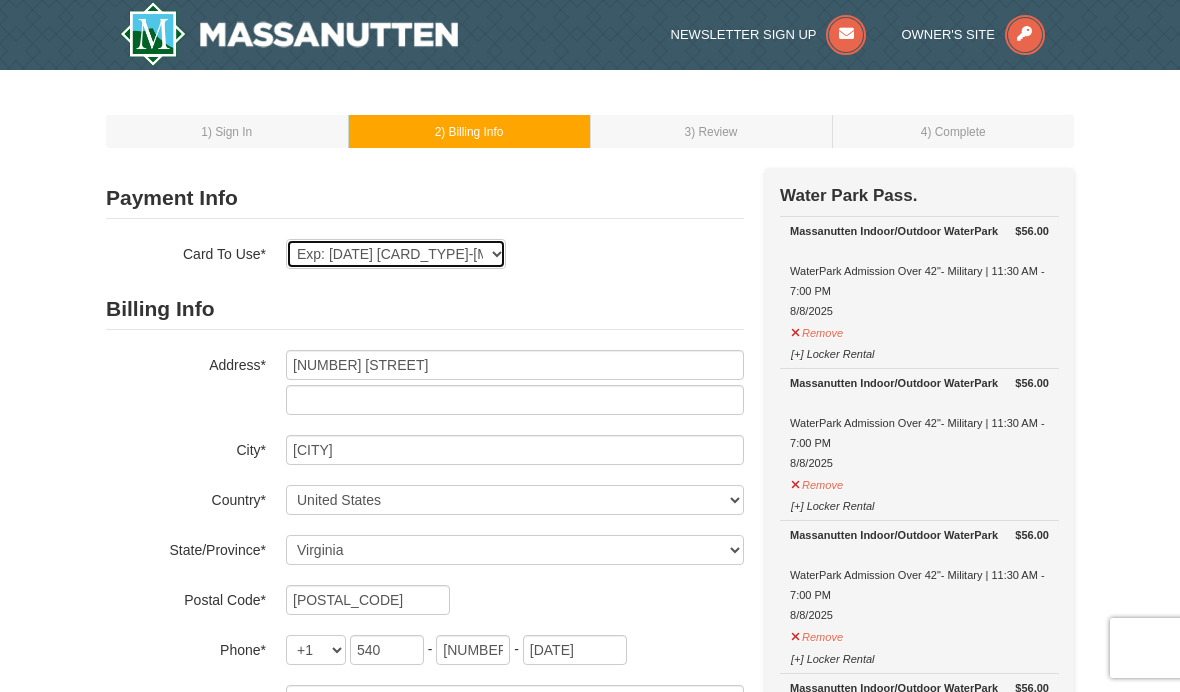 click on "Exp: [DATE] [CARD_TYPE]-[MASKED_CARD_NUMBER] New Card" at bounding box center (396, 254) 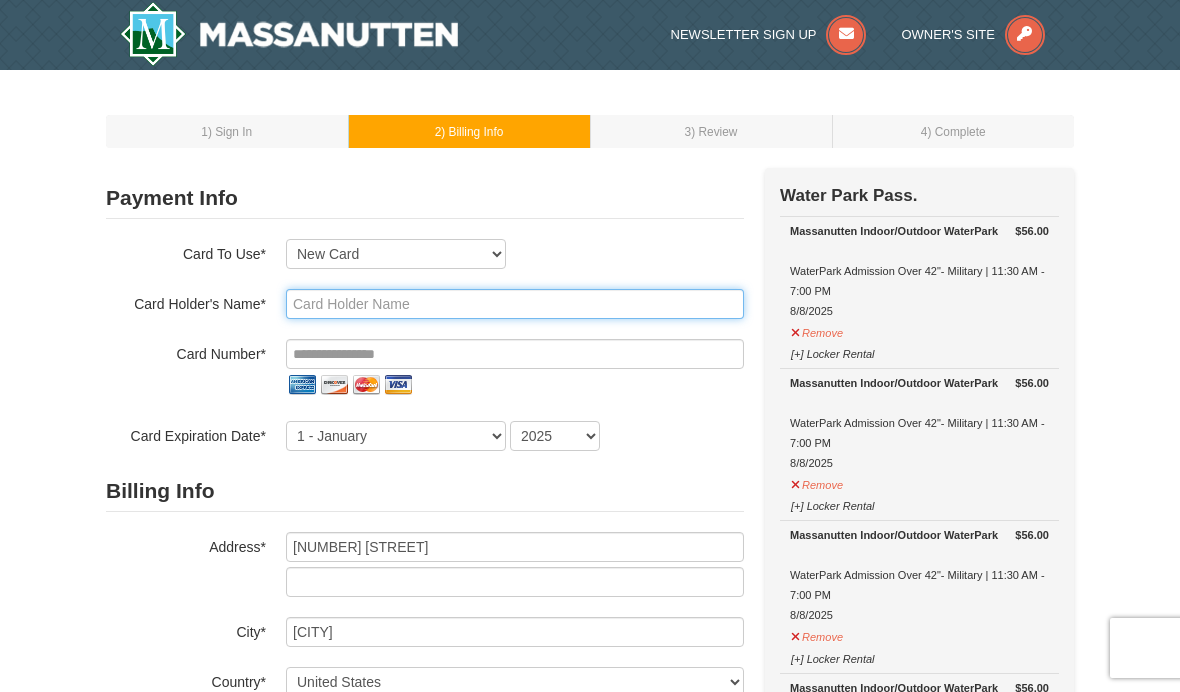click at bounding box center (515, 304) 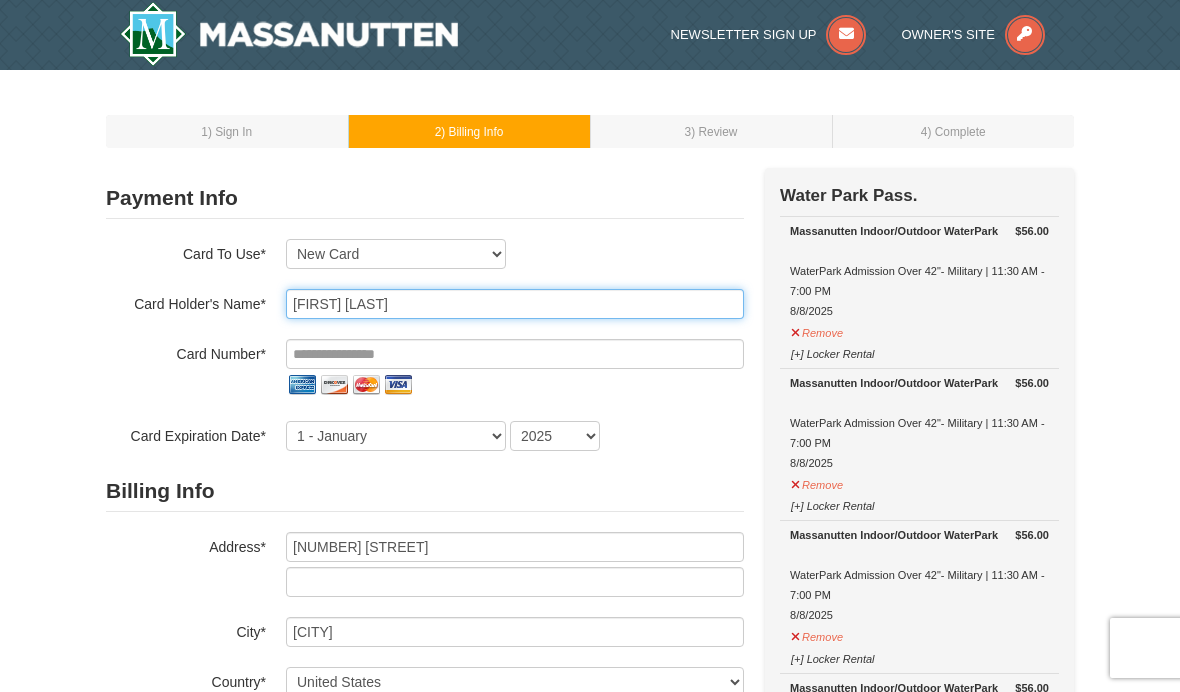 type on "Todd Childers" 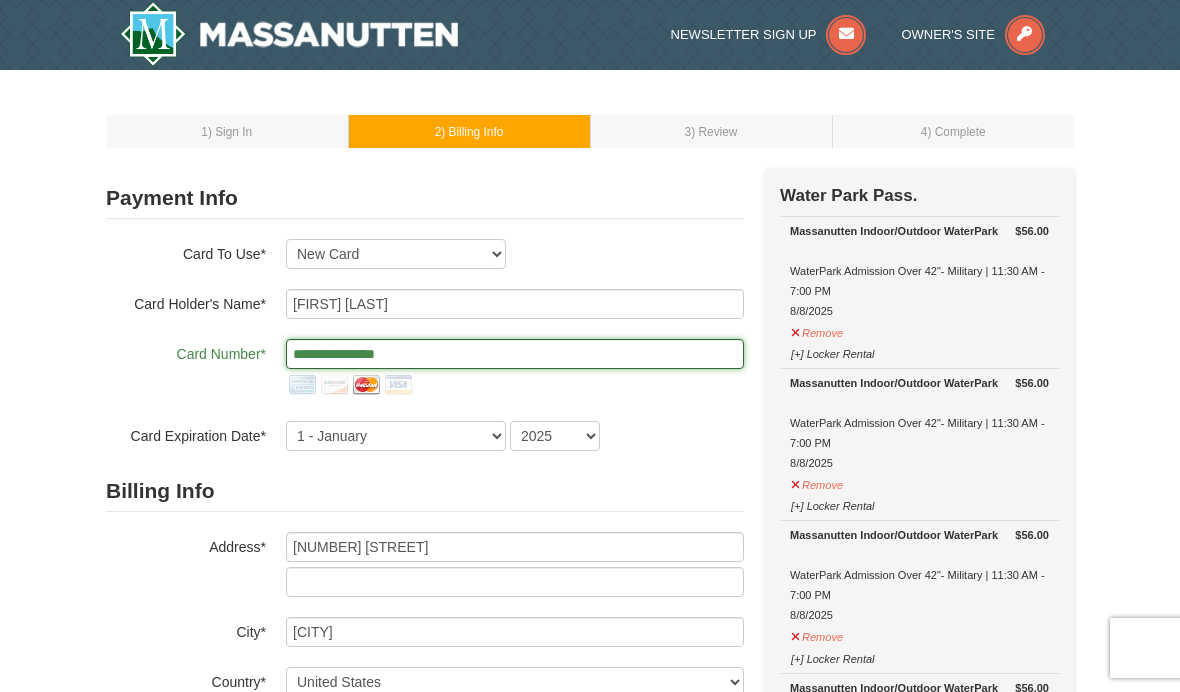 type on "**********" 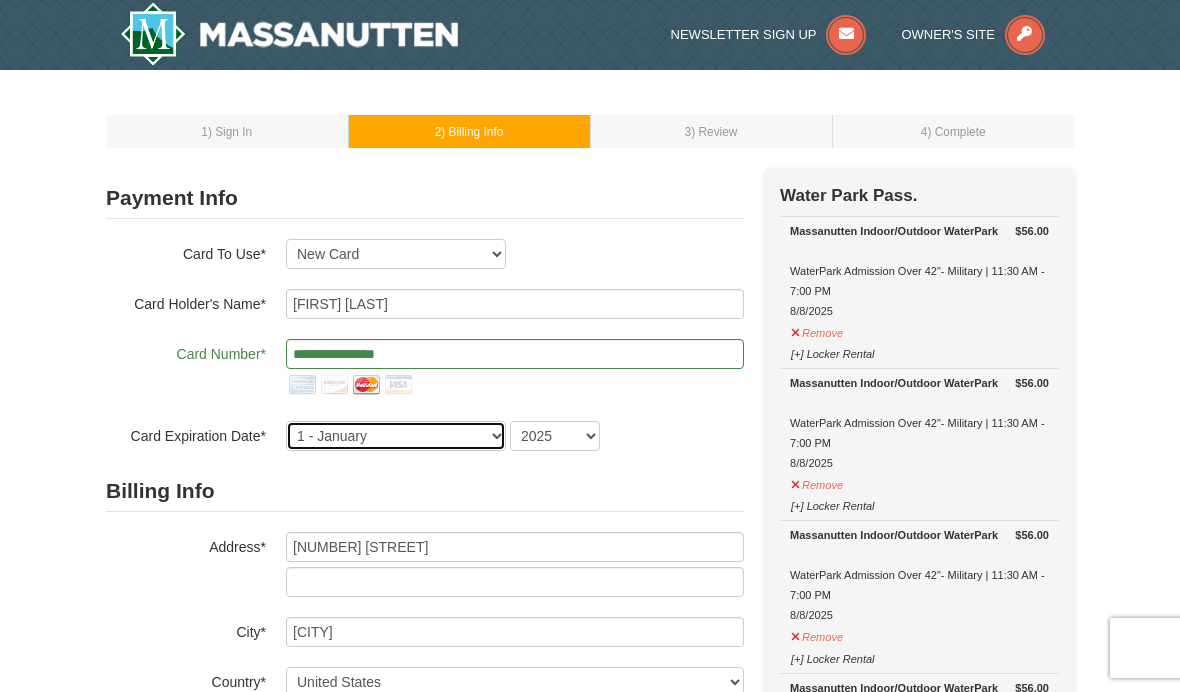 click on "1 - January 2 - February 3 - March 4 - April 5 - May 6 - June 7 - July 8 - August 9 - September 10 - October 11 - November 12 - December" at bounding box center [396, 436] 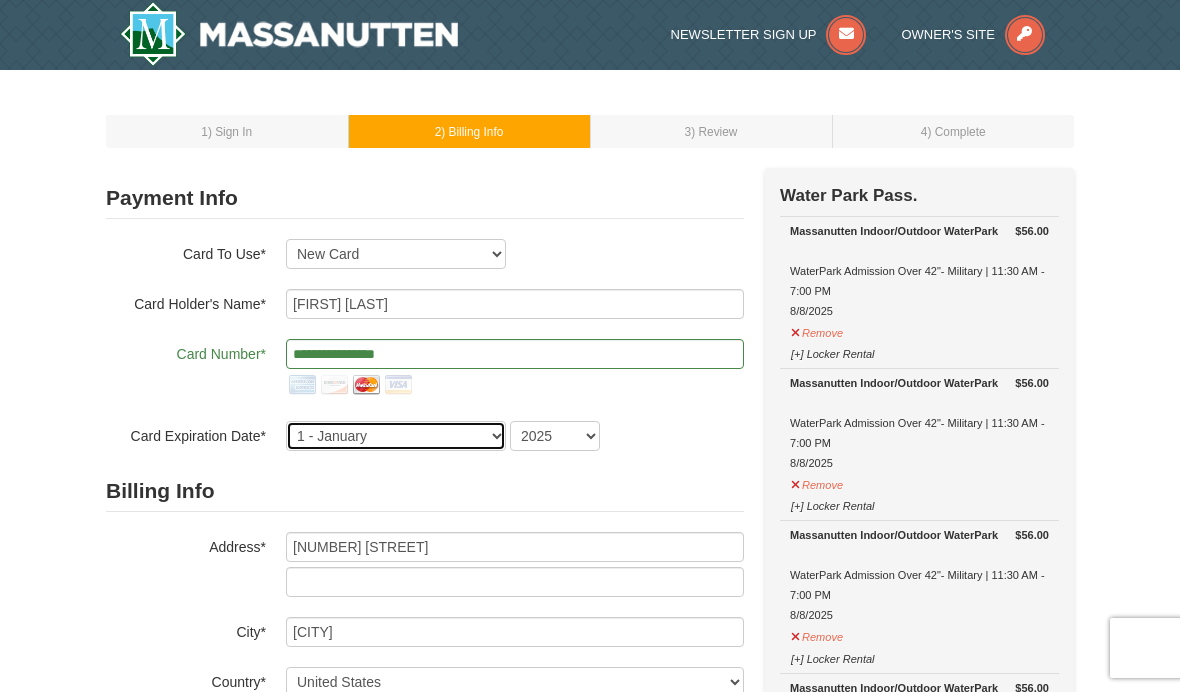 select on "2" 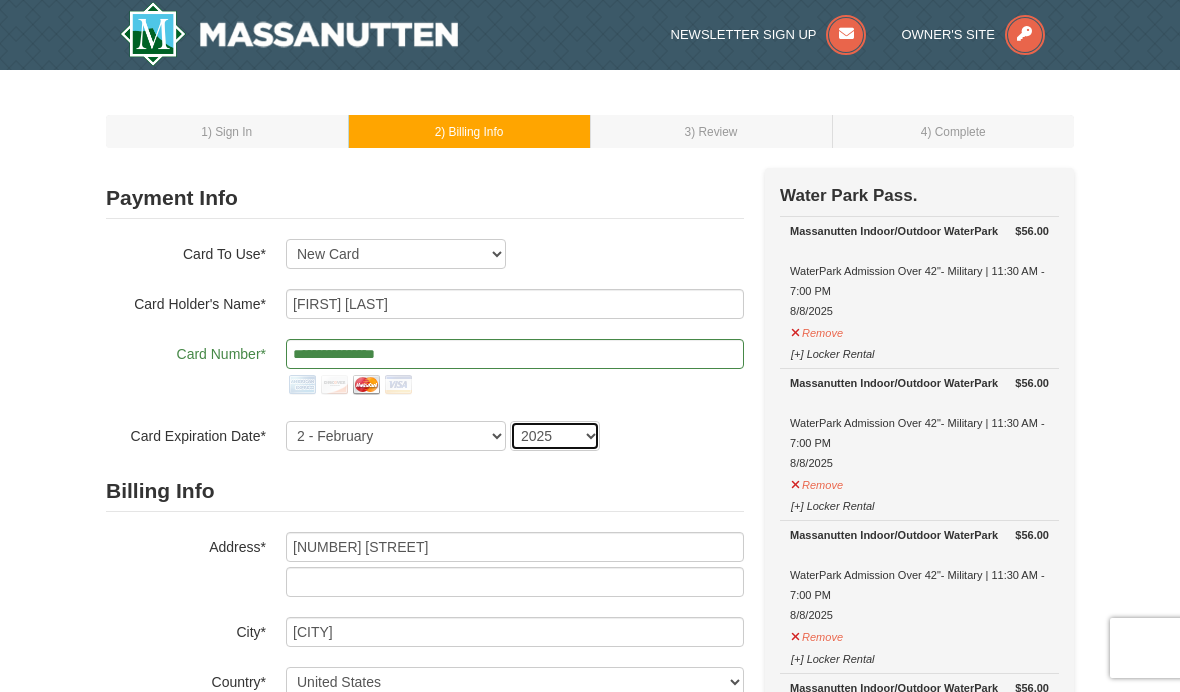 click on "2025 2026 2027 2028 2029 2030 2031 2032 2033 2034" at bounding box center (555, 436) 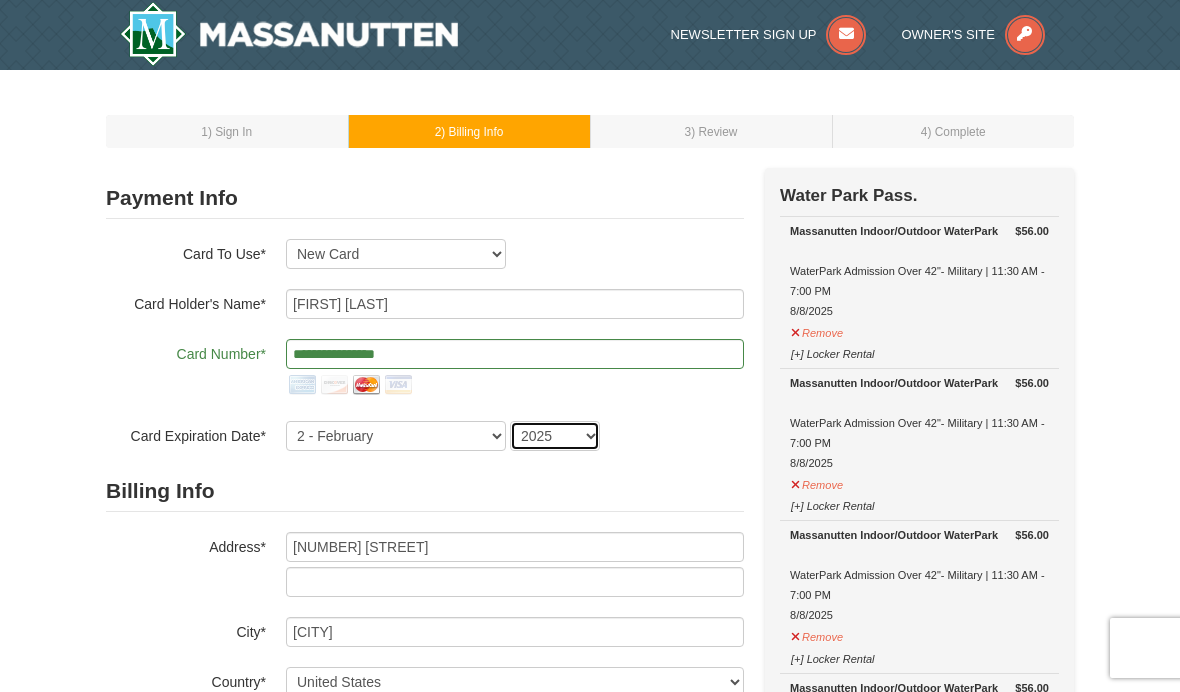select on "2029" 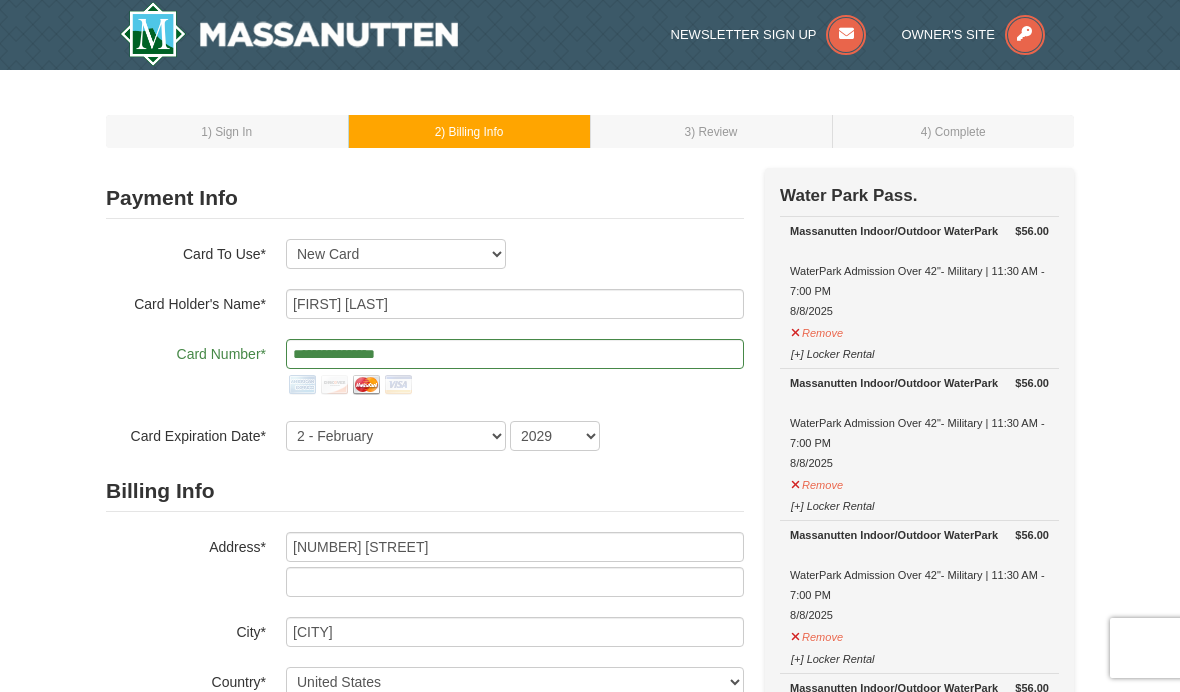 click on "Payment Info
Card To Use*
Exp: 03/29      VI-XXXX New Card
Are you sure you want to remove this card?
No
Yes
CVV*
Card Holder's Name* Card Number*" at bounding box center [425, 563] 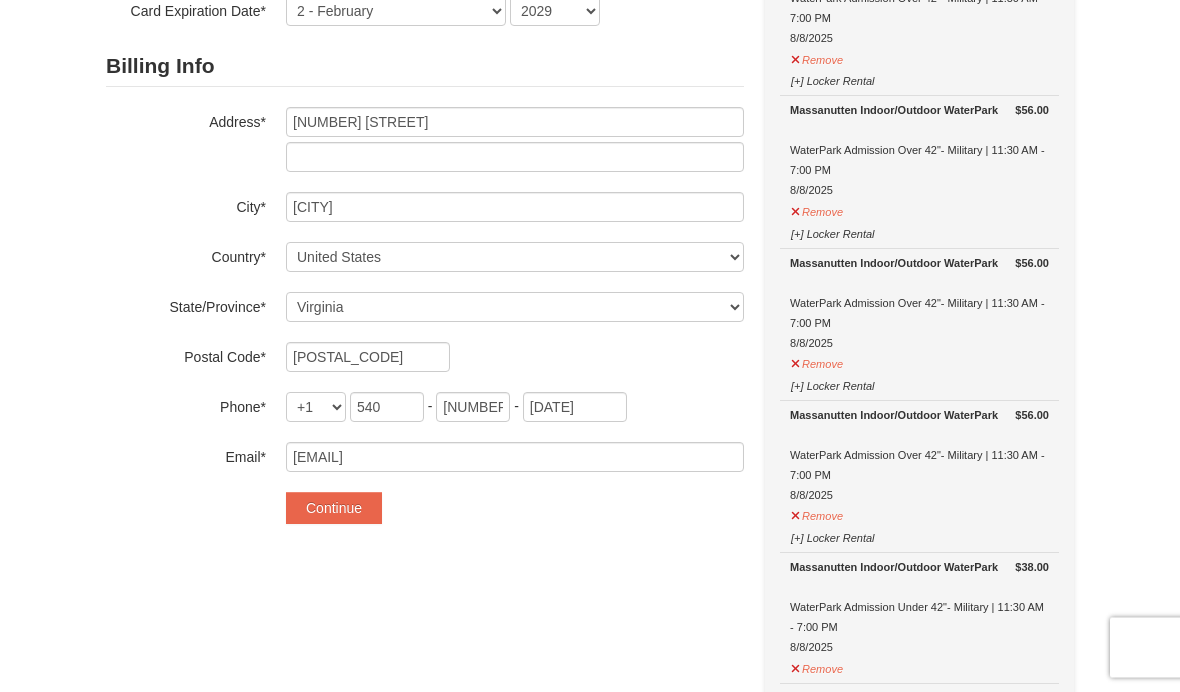 scroll, scrollTop: 332, scrollLeft: 0, axis: vertical 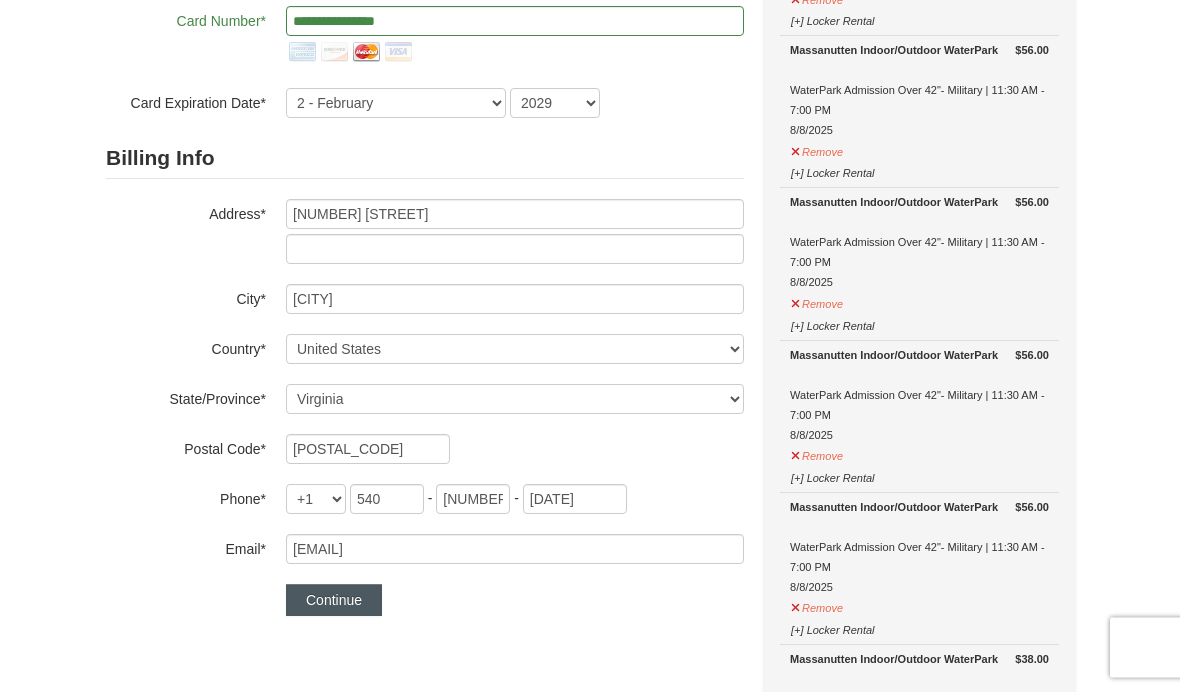 click on "Continue" at bounding box center (334, 601) 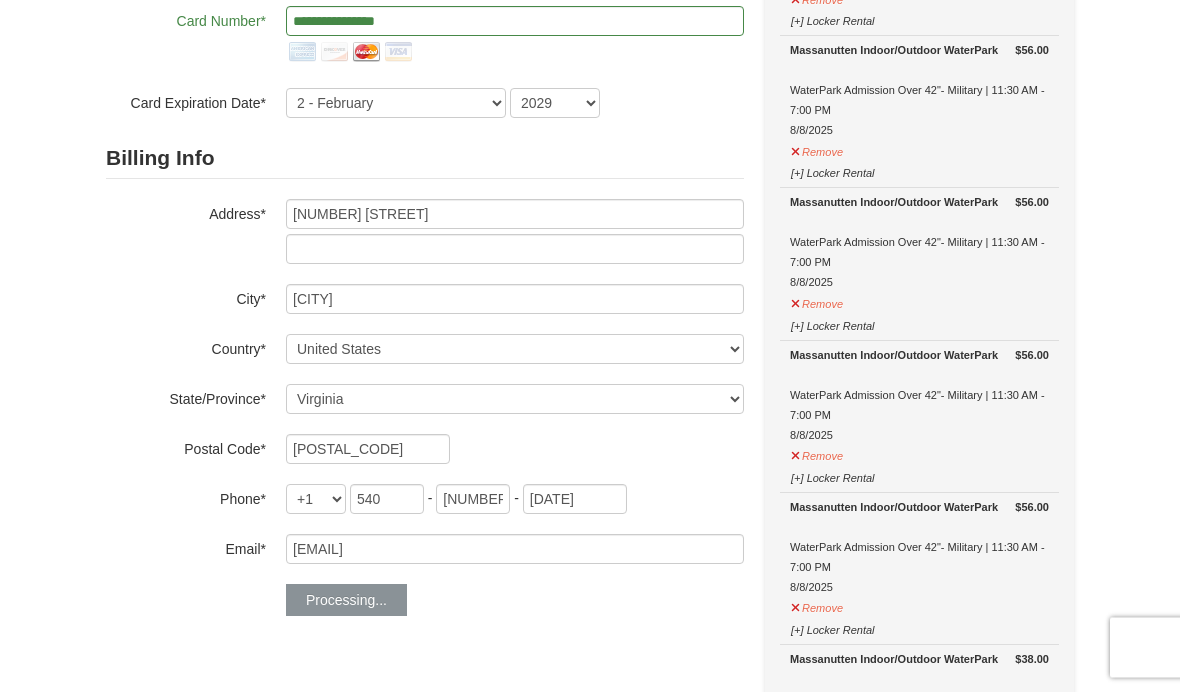 scroll, scrollTop: 333, scrollLeft: 0, axis: vertical 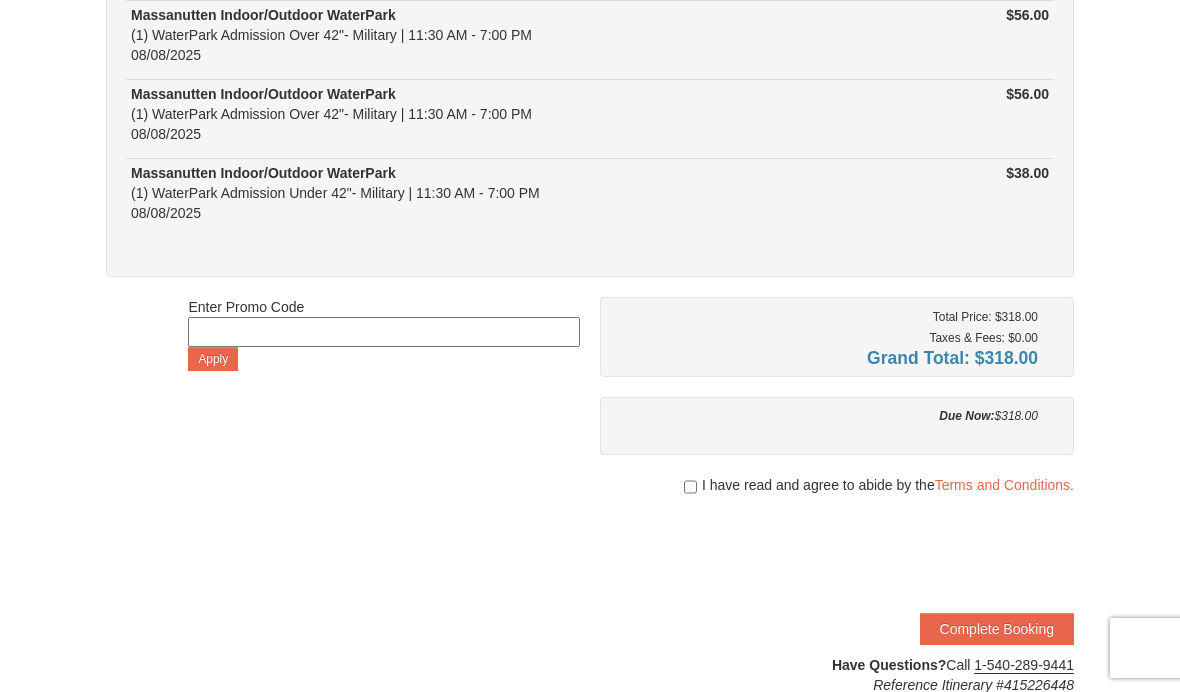 click at bounding box center [690, 487] 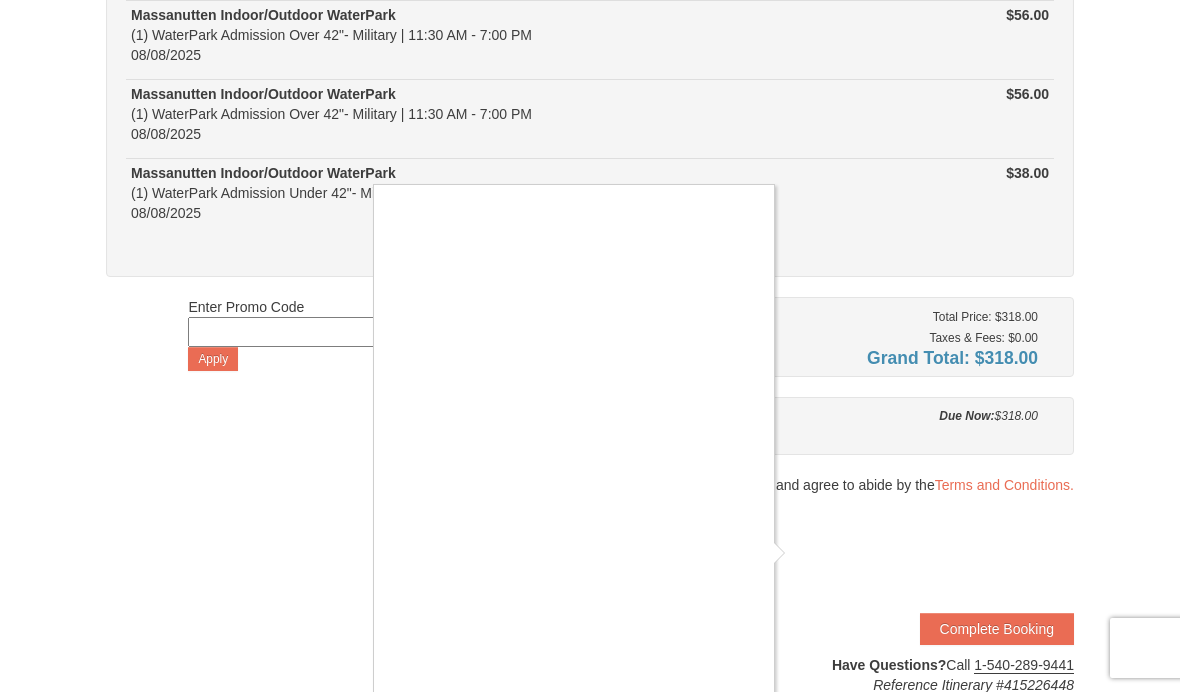 click at bounding box center [590, 346] 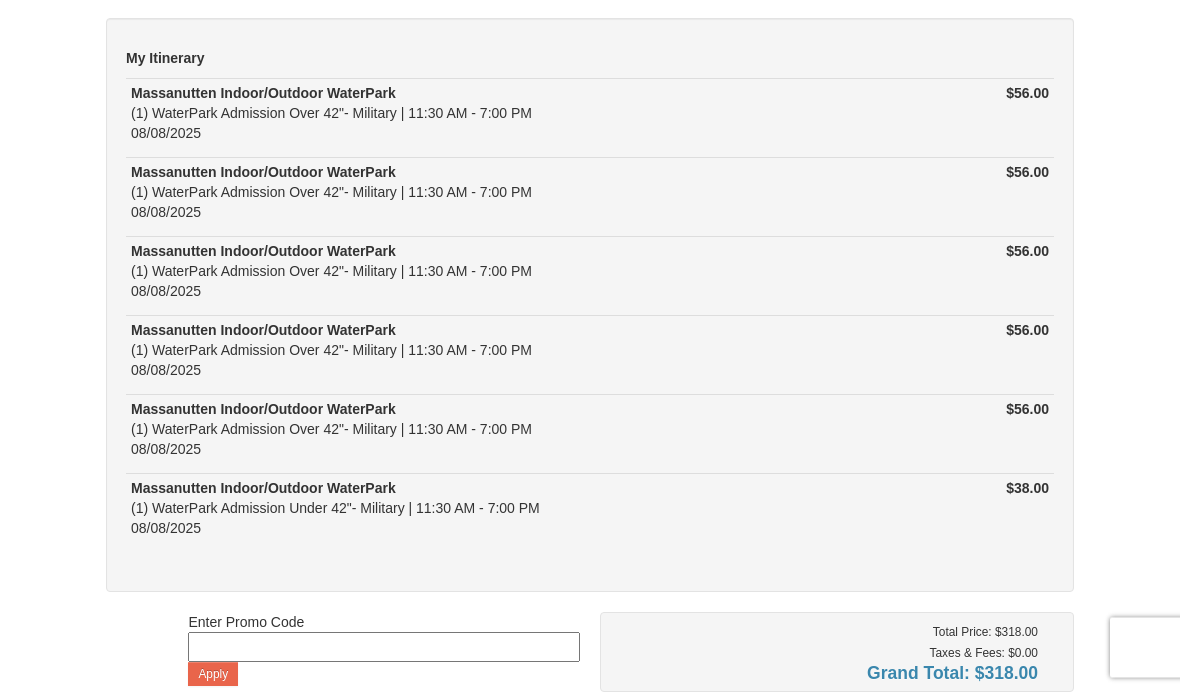 scroll, scrollTop: 0, scrollLeft: 0, axis: both 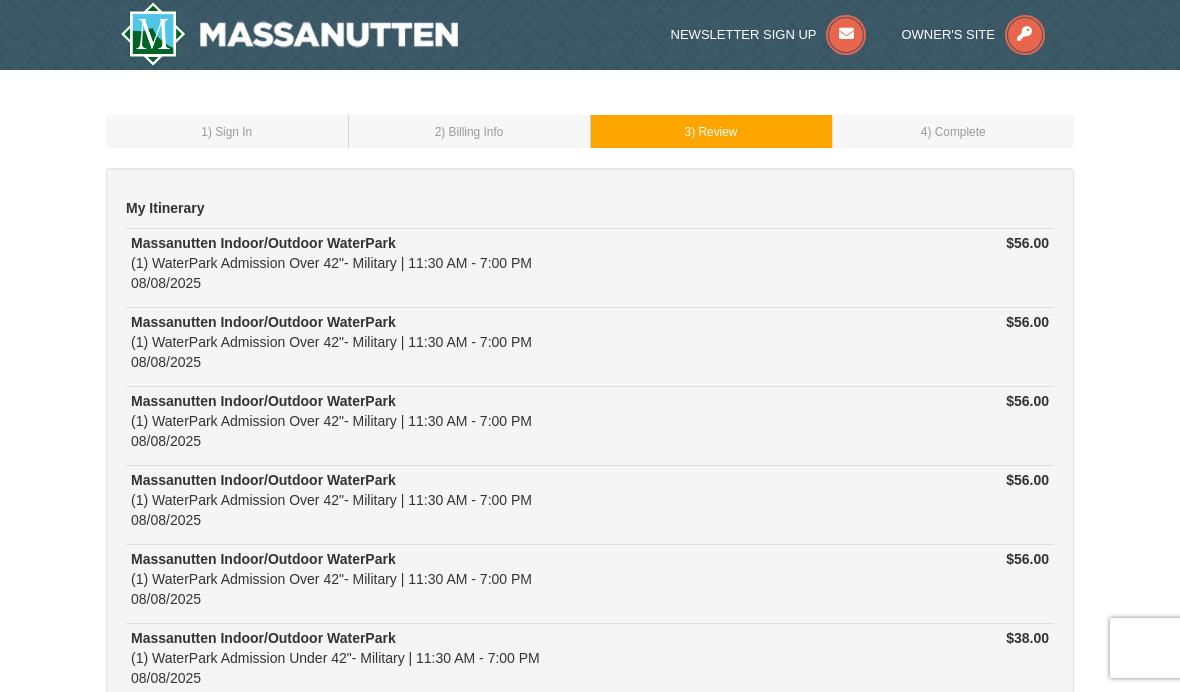 click on ") Billing Info" at bounding box center [472, 132] 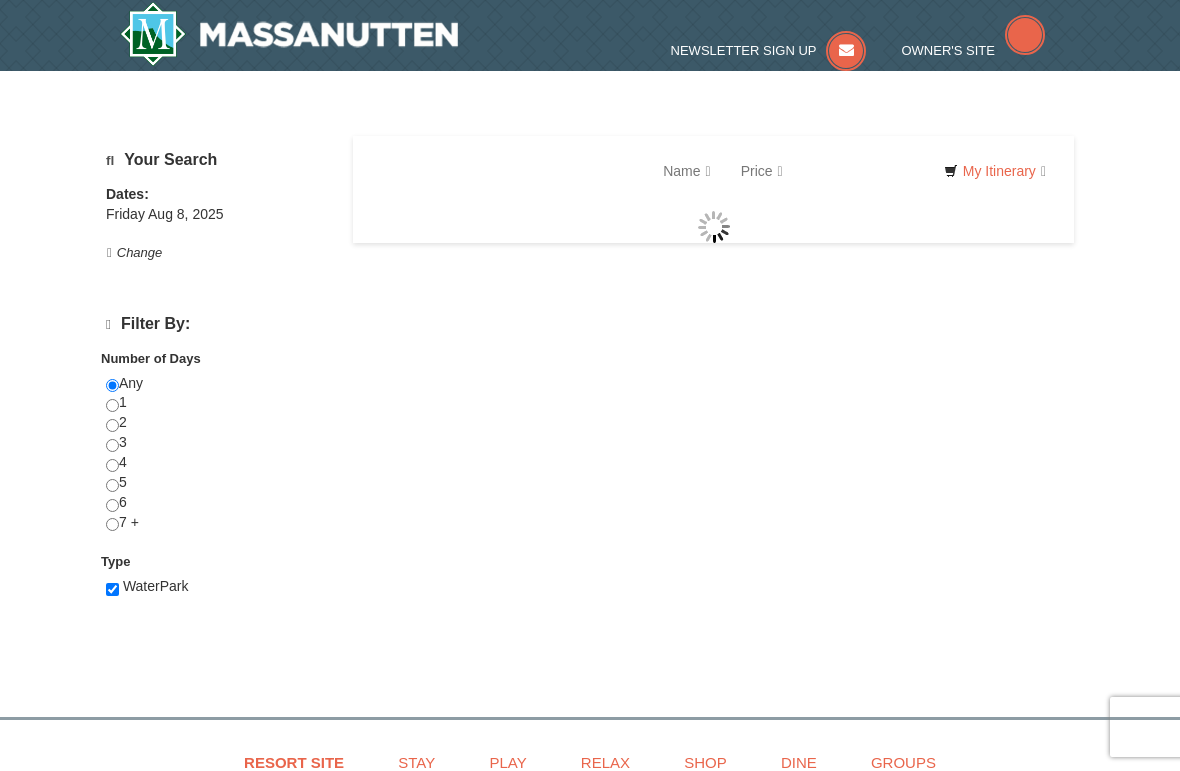 scroll, scrollTop: 0, scrollLeft: 0, axis: both 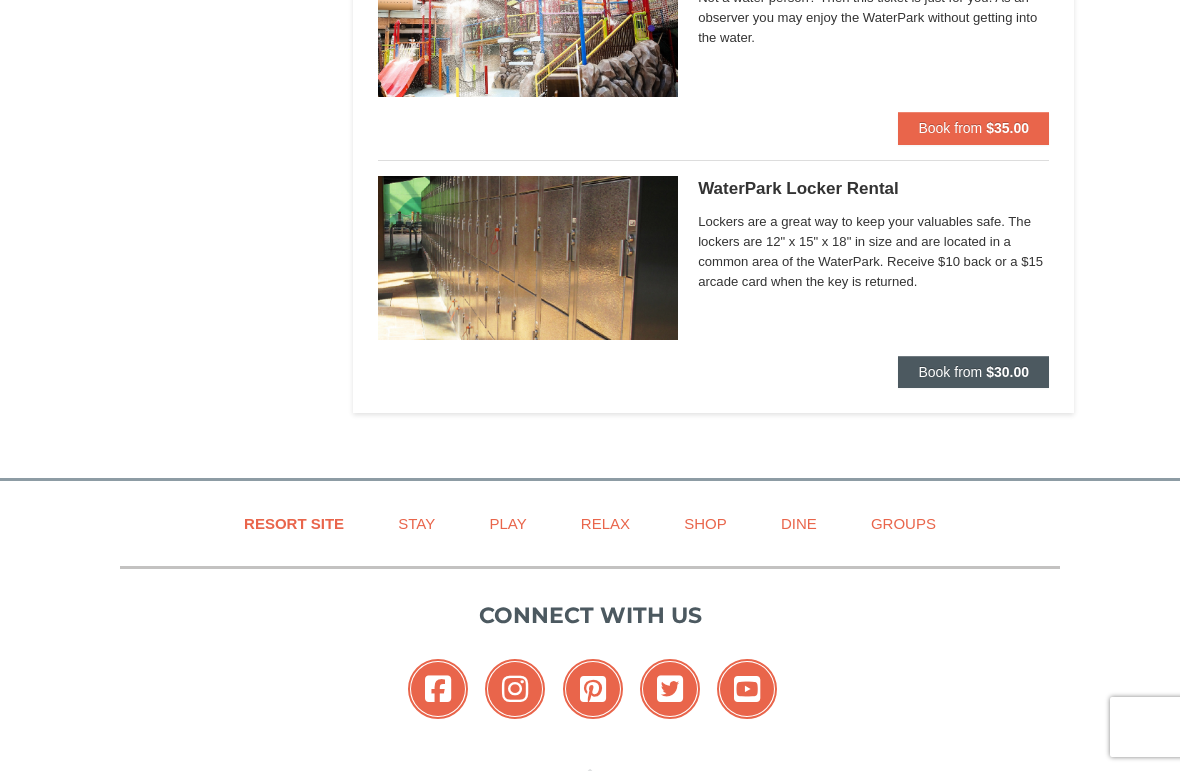 click on "$30.00" at bounding box center (1007, 372) 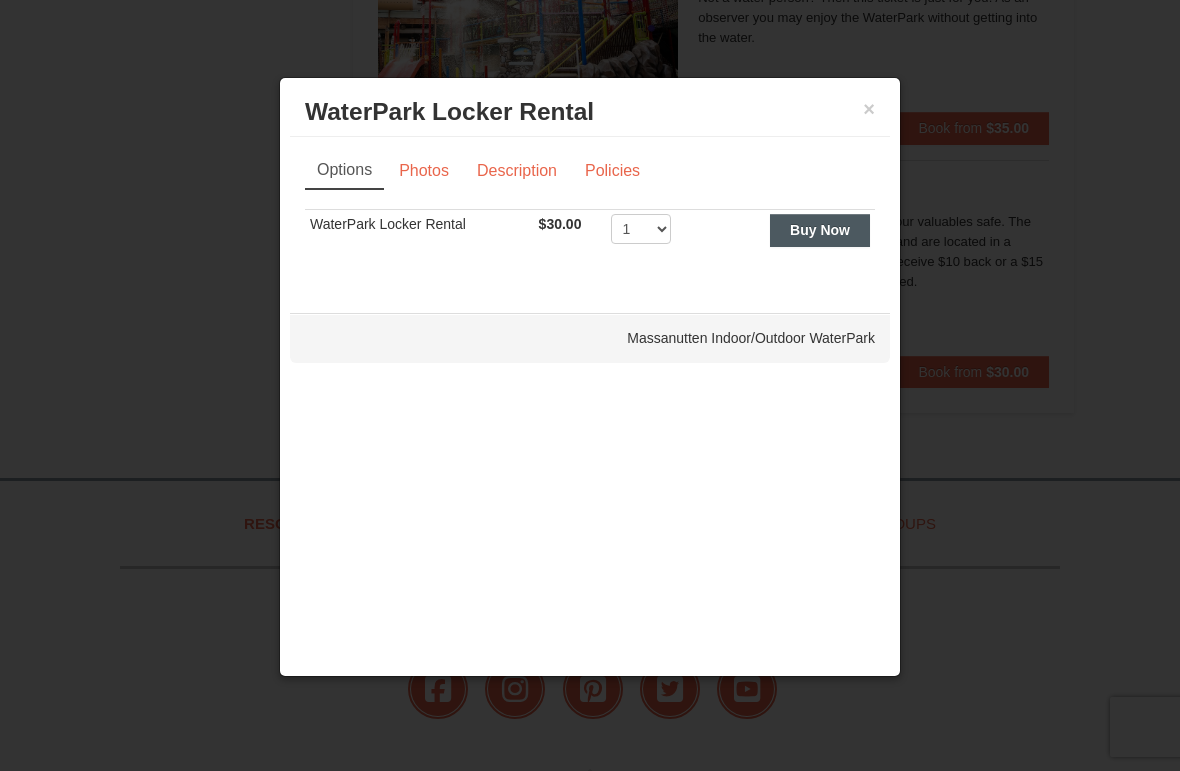 click on "Buy Now" at bounding box center (820, 230) 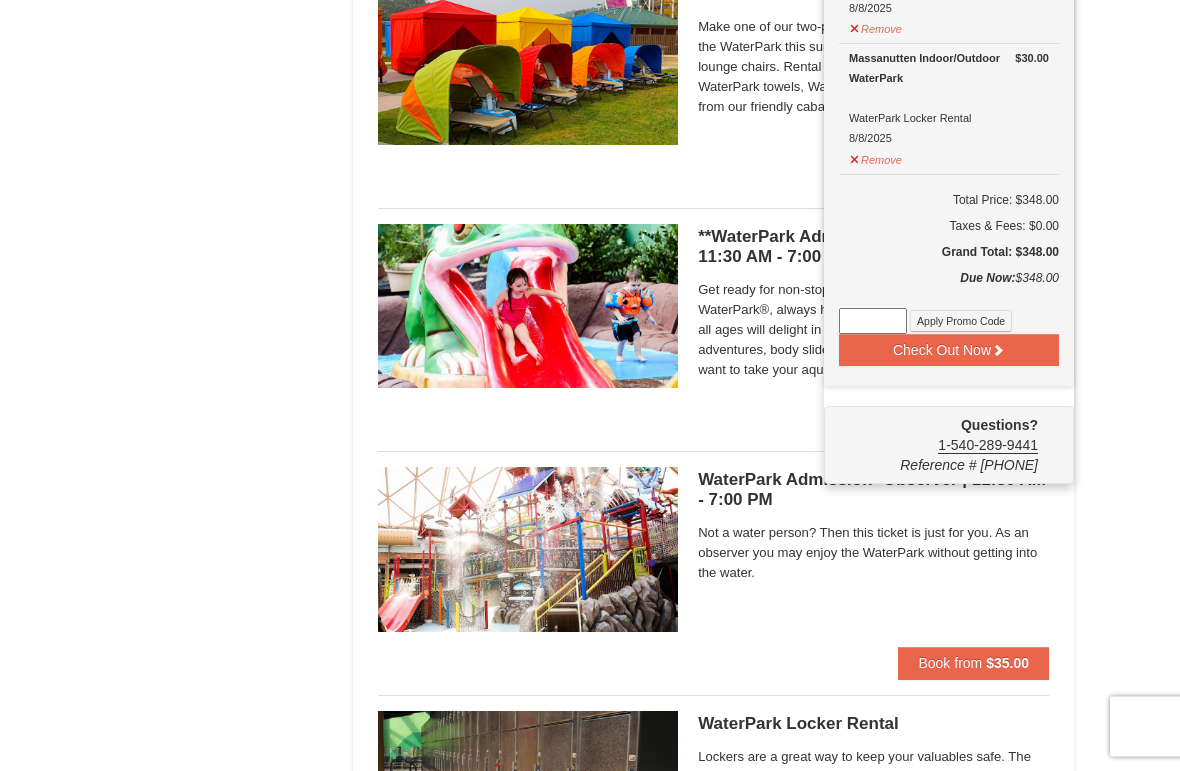 scroll, scrollTop: 1206, scrollLeft: 0, axis: vertical 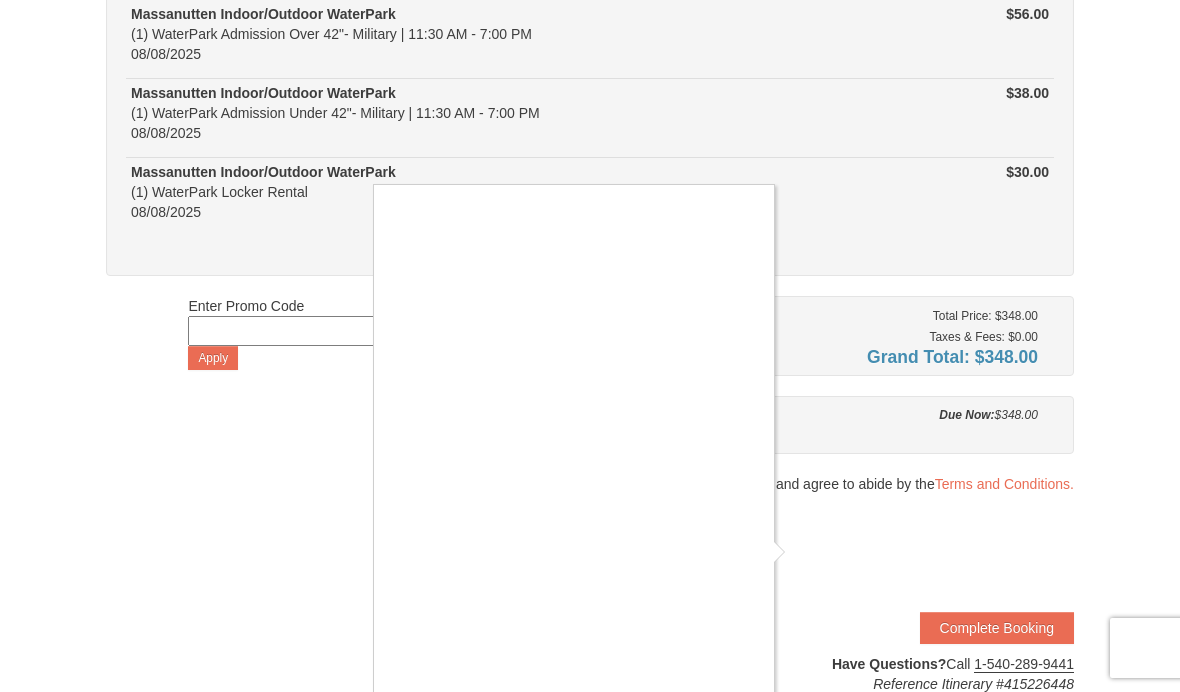 click at bounding box center [590, 346] 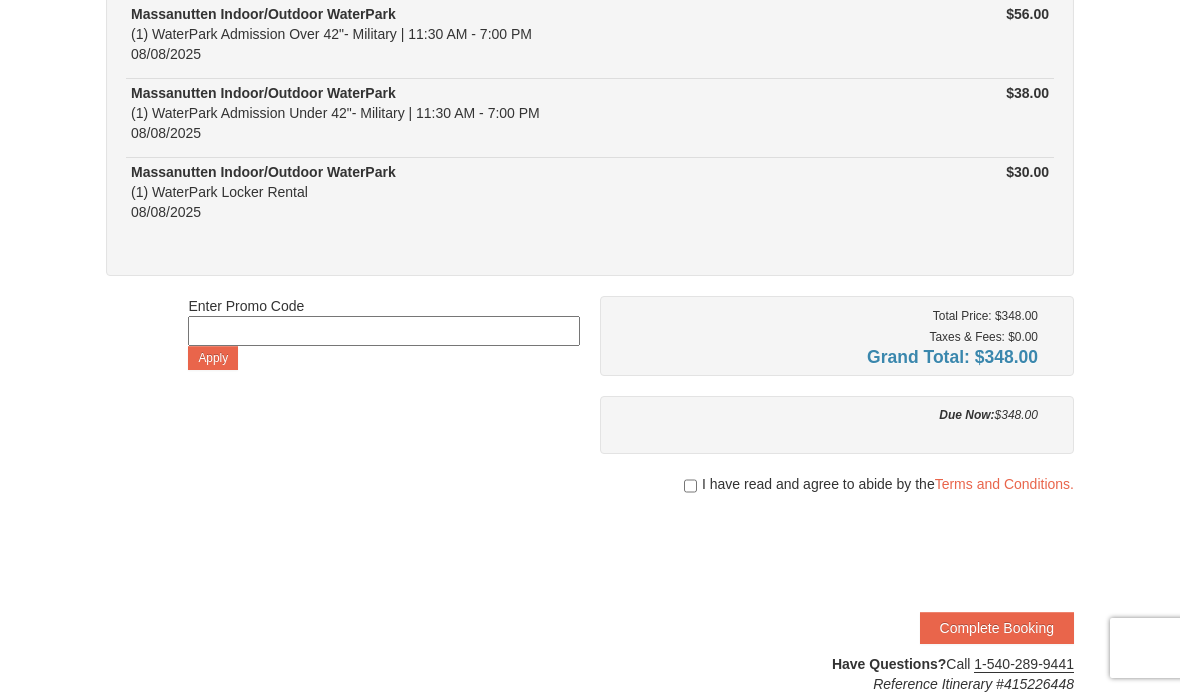 click at bounding box center [837, 504] 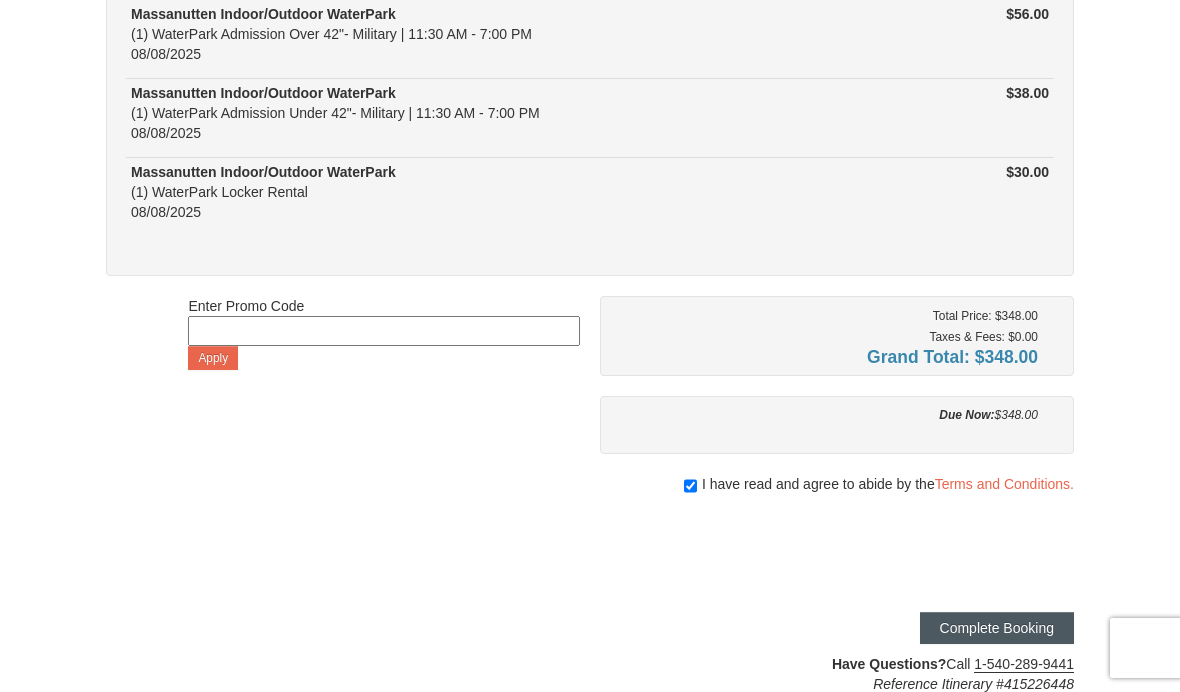 click on "Complete Booking" at bounding box center (997, 628) 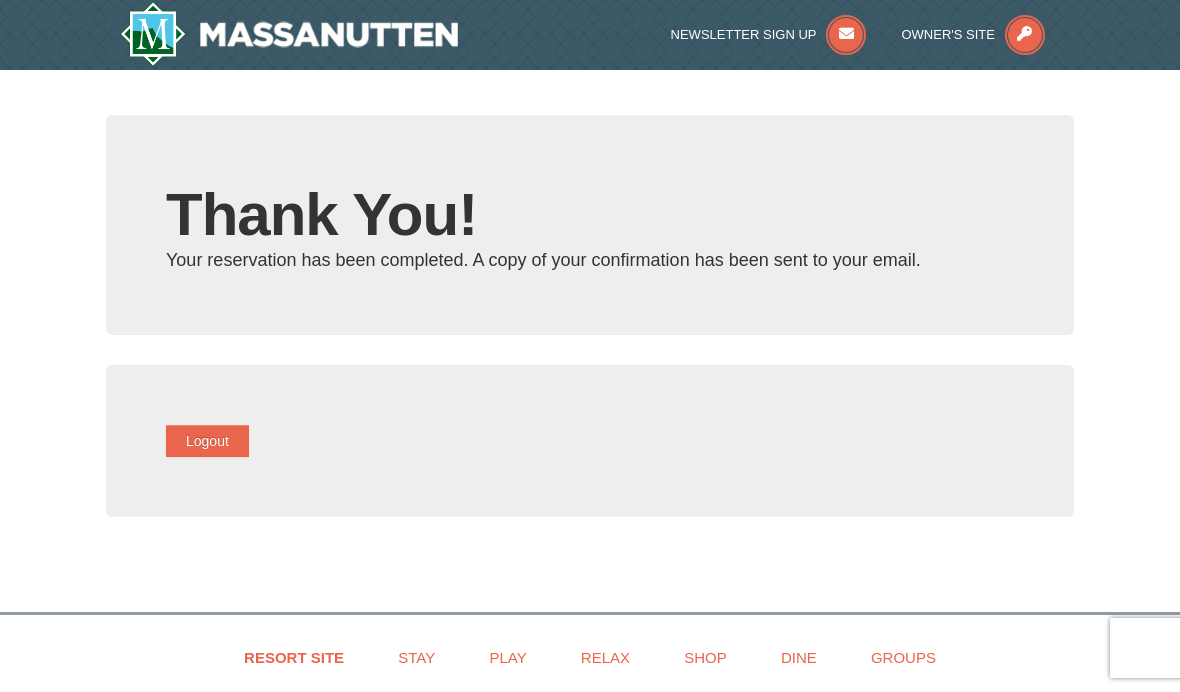 scroll, scrollTop: 0, scrollLeft: 0, axis: both 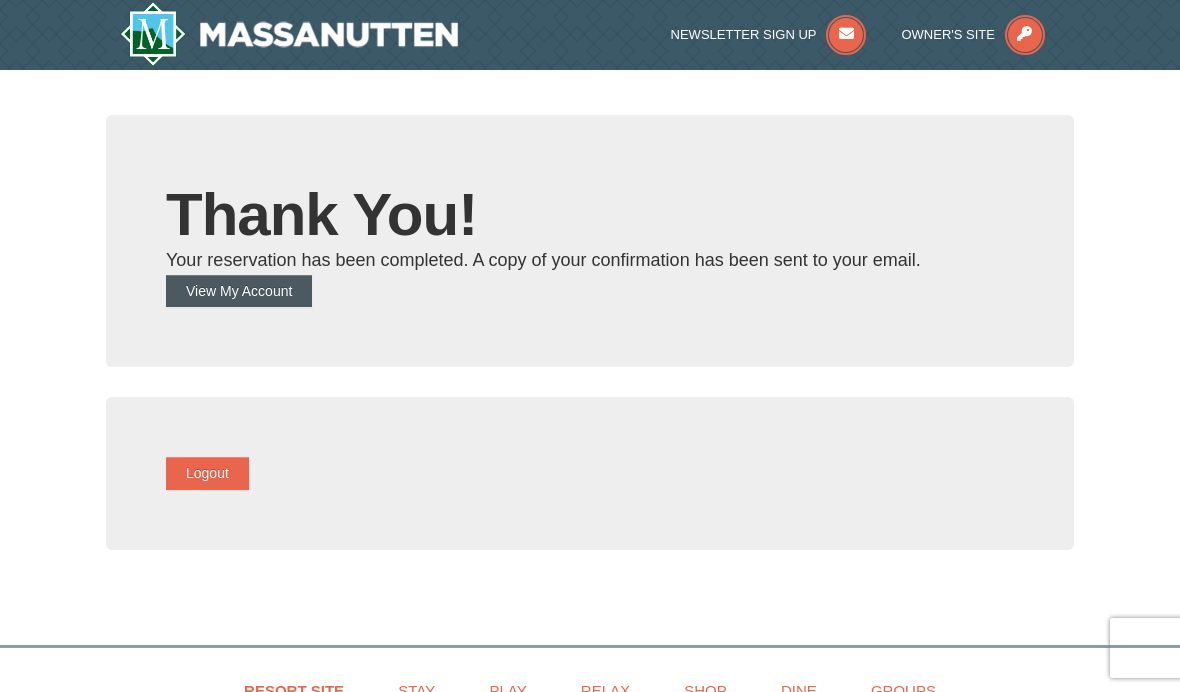 click on "View My Account" at bounding box center [239, 291] 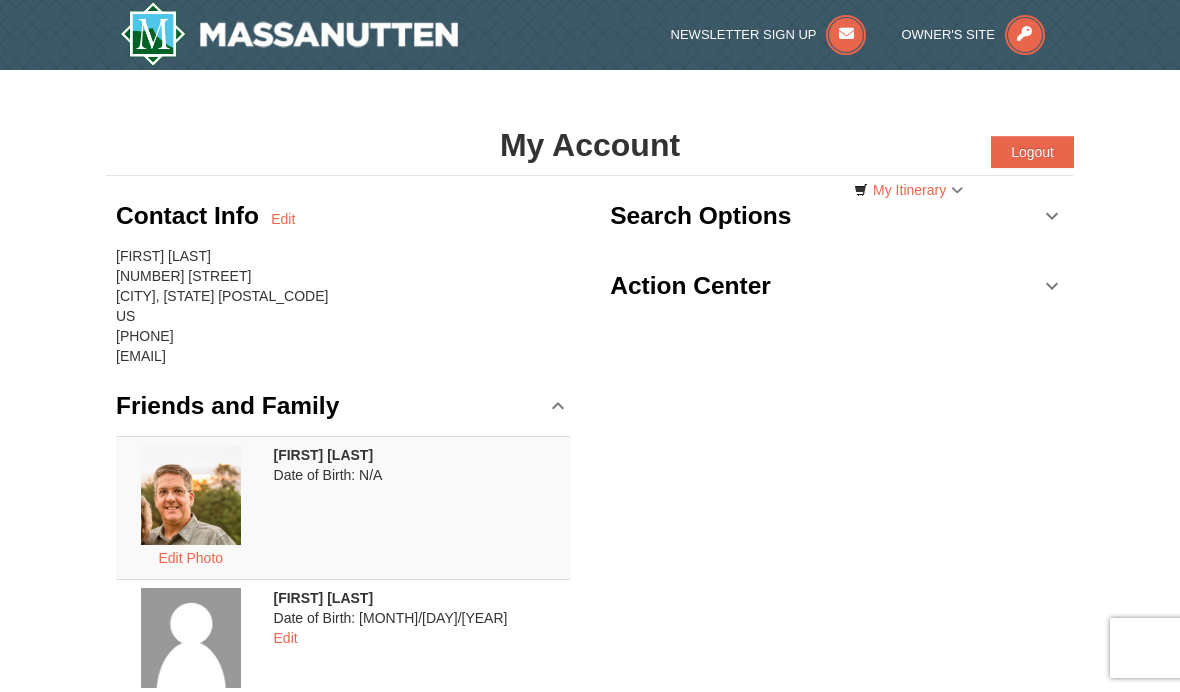 scroll, scrollTop: 0, scrollLeft: 0, axis: both 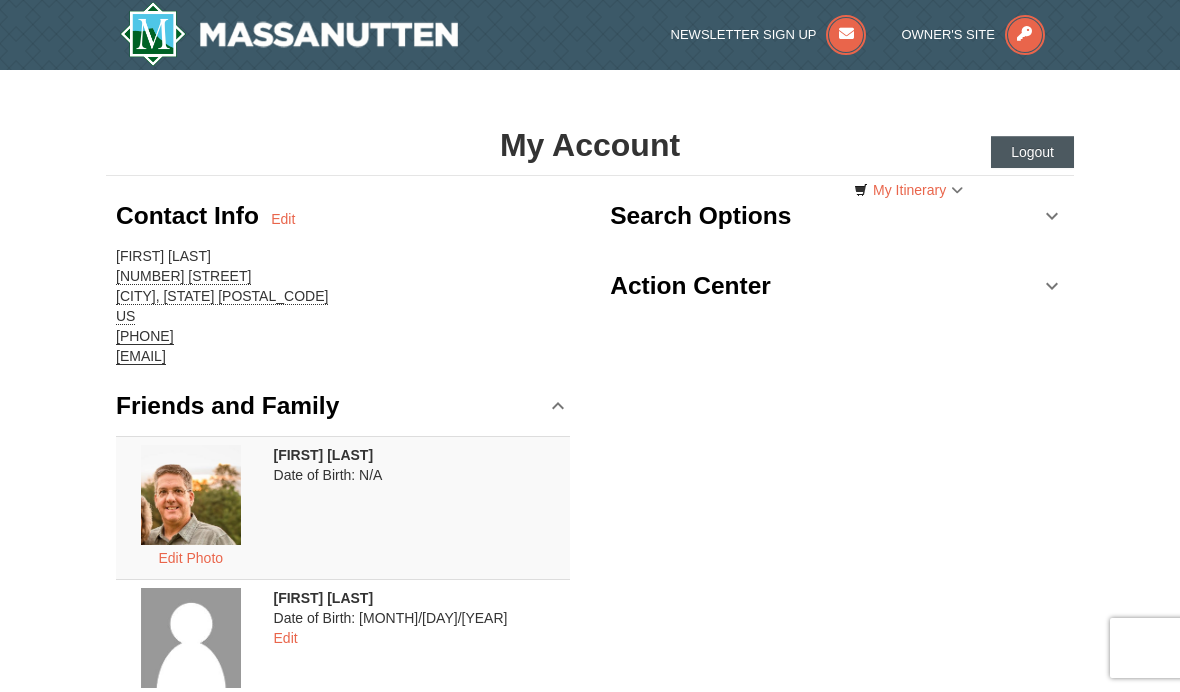 click on "Logout" at bounding box center (1032, 152) 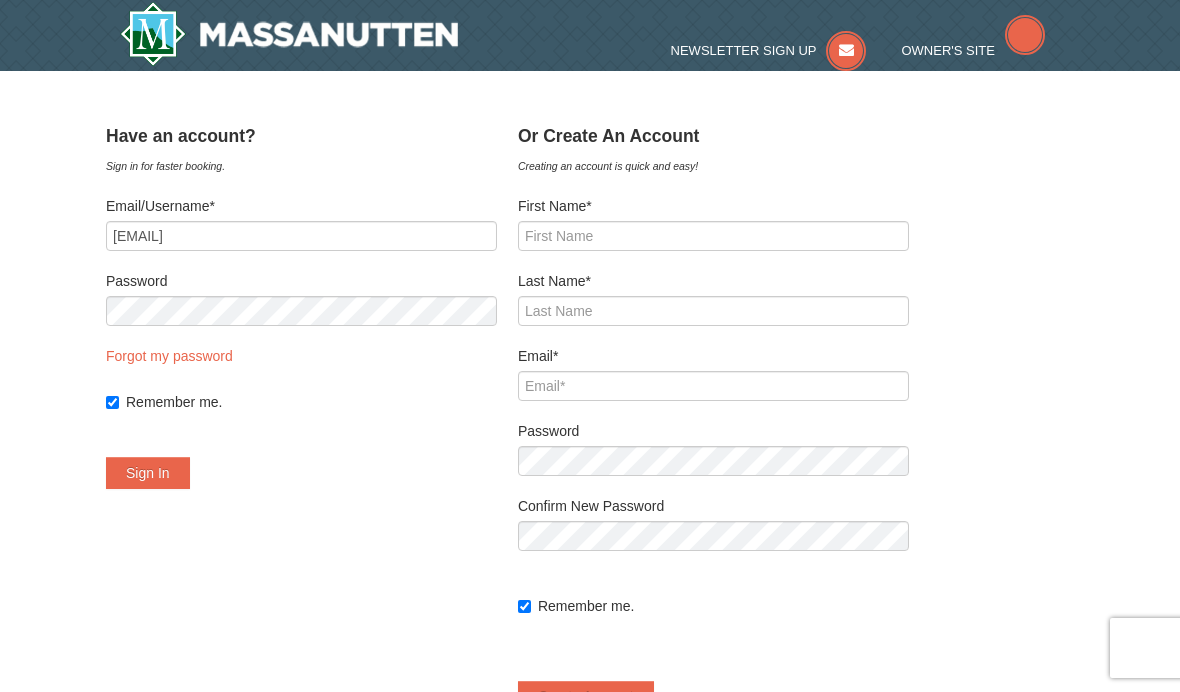 scroll, scrollTop: 0, scrollLeft: 0, axis: both 